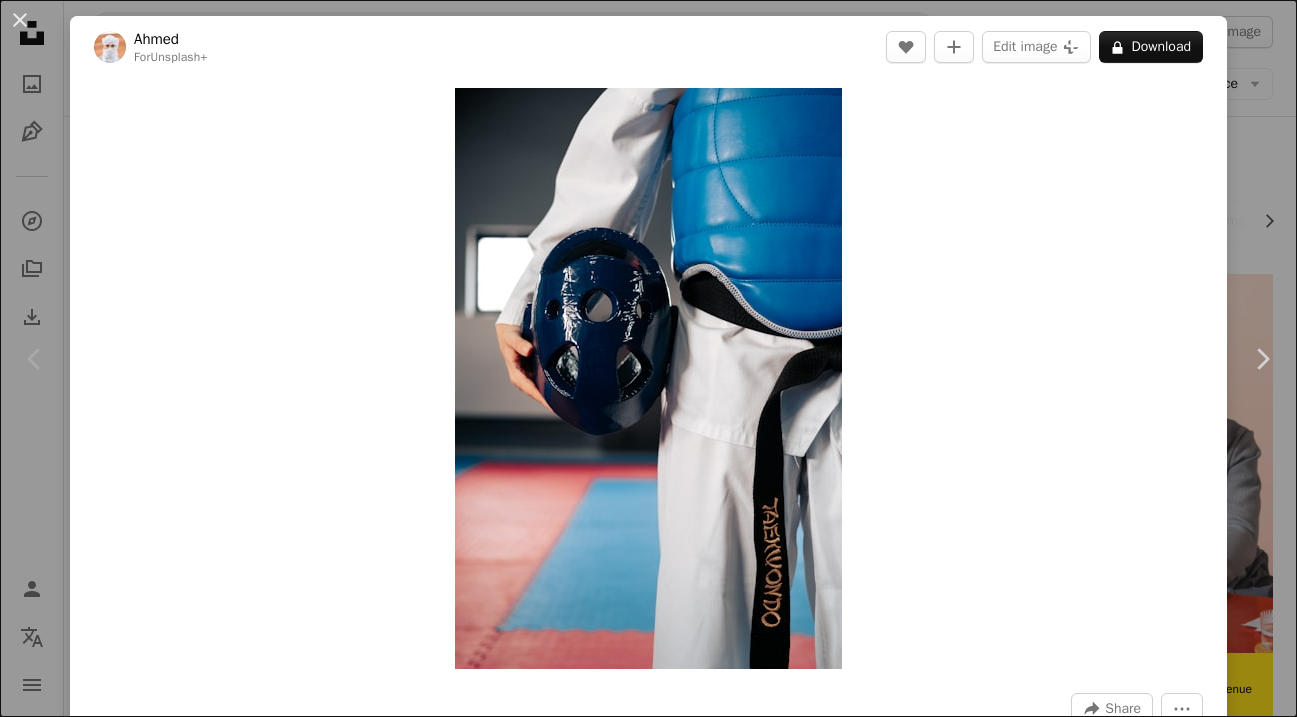 scroll, scrollTop: 205, scrollLeft: 0, axis: vertical 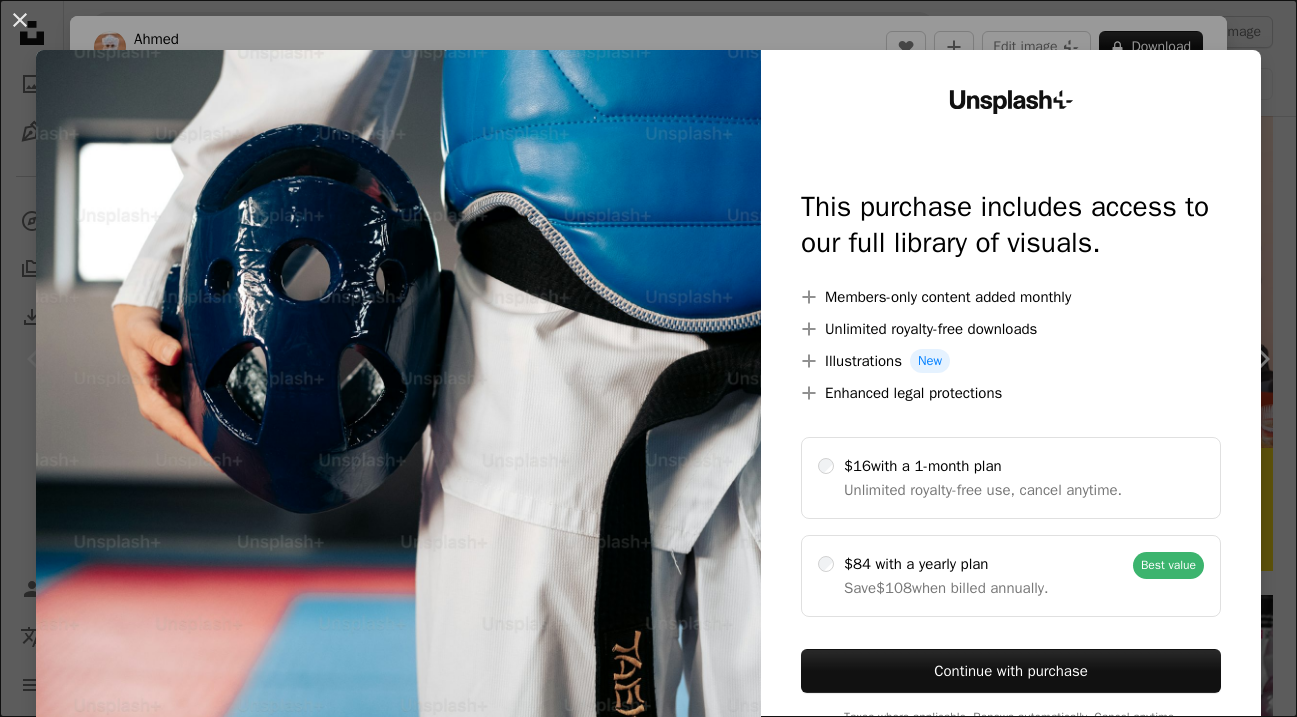 click on "An X shape Unsplash+ This purchase includes access to our full library of visuals. A plus sign Members-only content added monthly A plus sign Unlimited royalty-free downloads A plus sign Illustrations  New A plus sign Enhanced legal protections $16  with a 1-month plan Unlimited royalty-free use, cancel anytime. $84   with a yearly plan Save  $108  when billed annually. Best value Continue with purchase Taxes where applicable. Renews automatically. Cancel anytime." at bounding box center (648, 358) 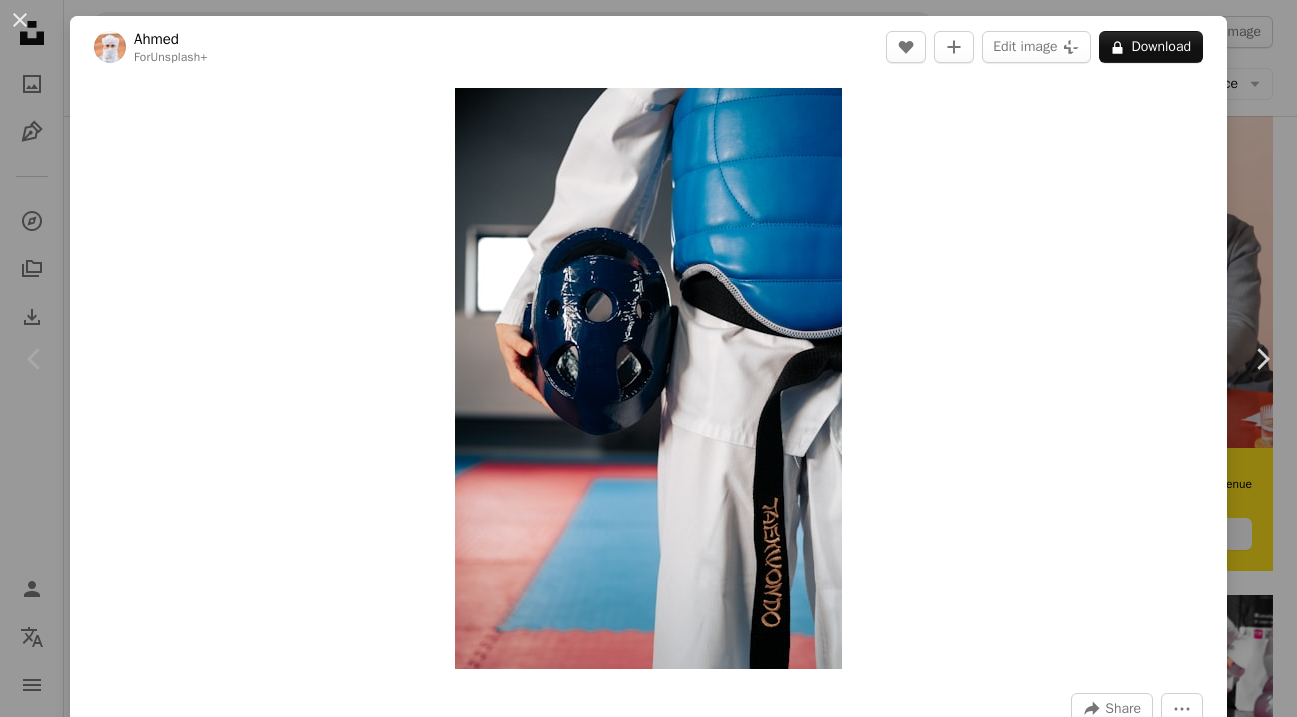 click on "Ahmed For Unsplash+ A heart A plus sign Edit image Plus sign for Unsplash+ A lock Download Zoom in A forward-right arrow Share More Actions Calendar outlined Published on November 9, 2022 Safety Licensed under the Unsplash+ License woman sport fitness sports training exercise karate martial arts taekwondo judo dojo black belt Creative Commons images From this series Chevron right Plus sign for Unsplash+ Plus sign for Unsplash+ Plus sign for Unsplash+ Plus sign for Unsplash+ Plus sign for Unsplash+ Plus sign for Unsplash+ Plus sign for Unsplash+ Plus sign for Unsplash+ Plus sign for Unsplash+ Plus sign for Unsplash+ Related images Plus sign for Unsplash+ A heart A plus sign Ahmed For Unsplash+ A lock Download Plus sign for Unsplash+ A heart A plus sign Ahmed For Unsplash+ A lock Download Plus sign for Unsplash+ A heart A plus sign Fellipe Ditadi For Unsplash+ A lock Download Plus sign for Unsplash+ A heart A plus sign Fellipe Ditadi For Unsplash+ A lock" at bounding box center [648, 358] 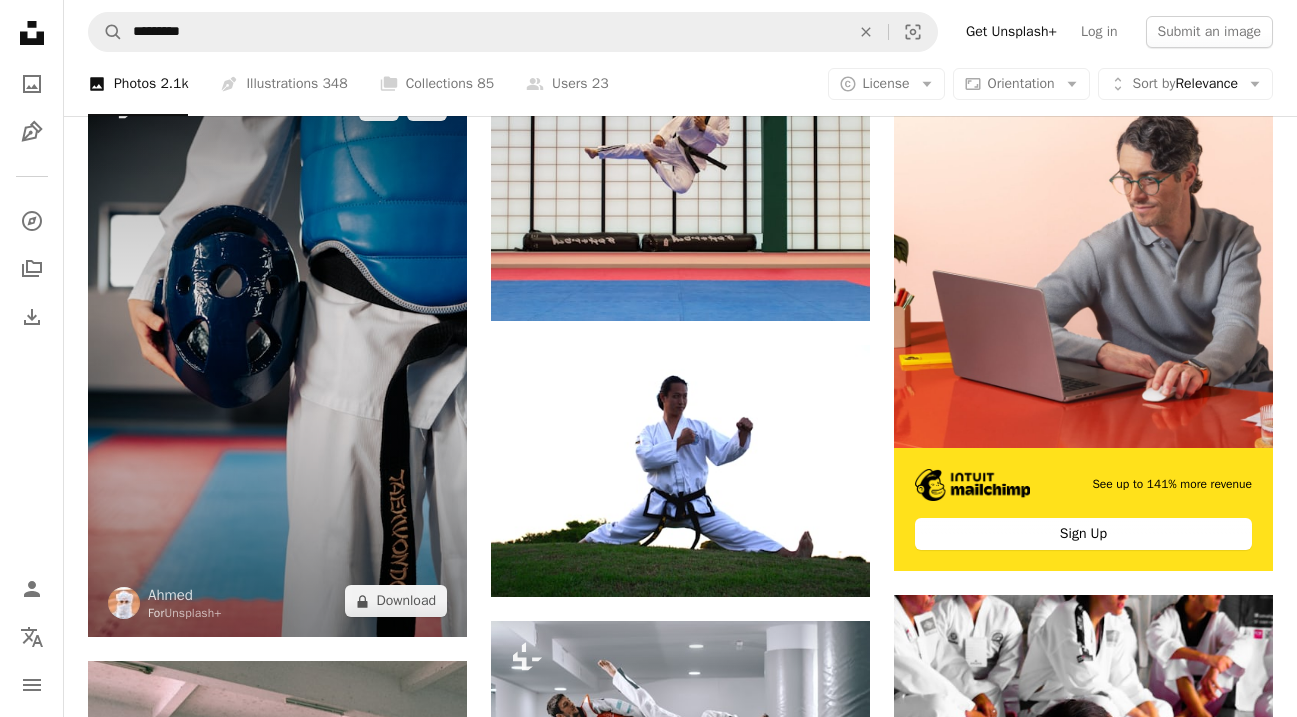 click at bounding box center (277, 353) 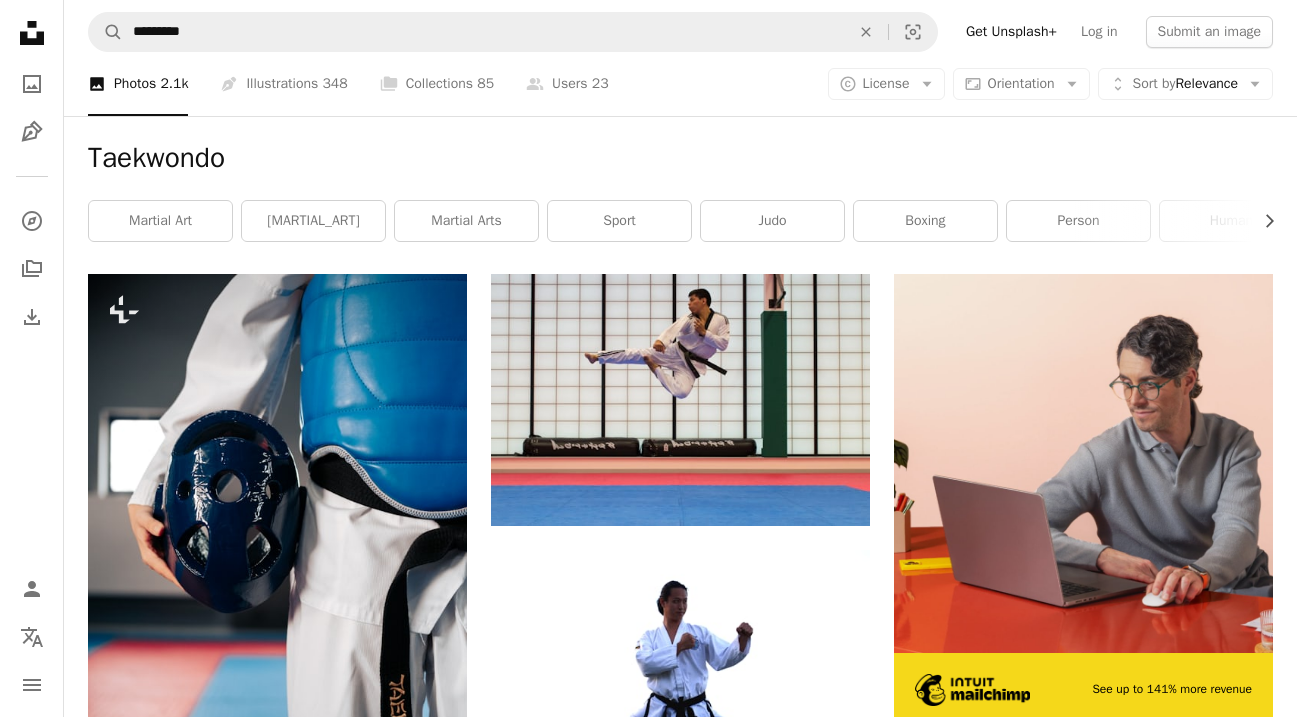 scroll, scrollTop: 0, scrollLeft: 0, axis: both 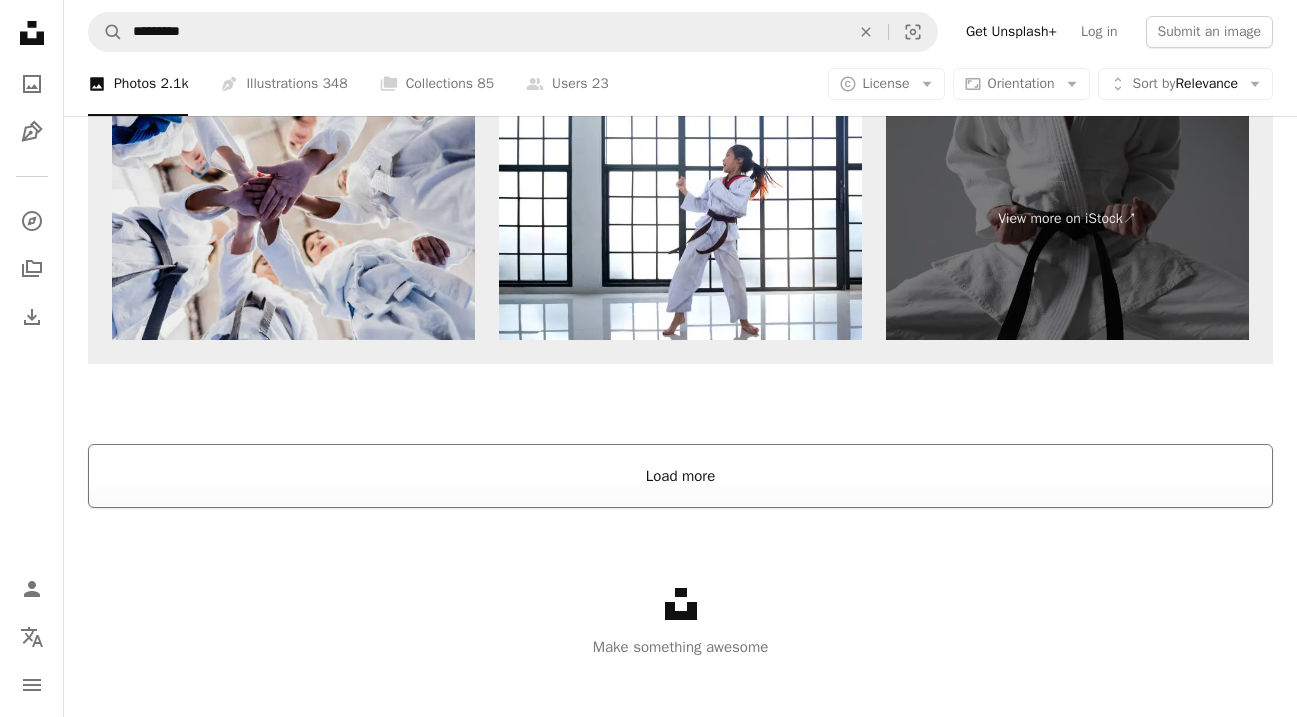 click on "Load more" at bounding box center [680, 476] 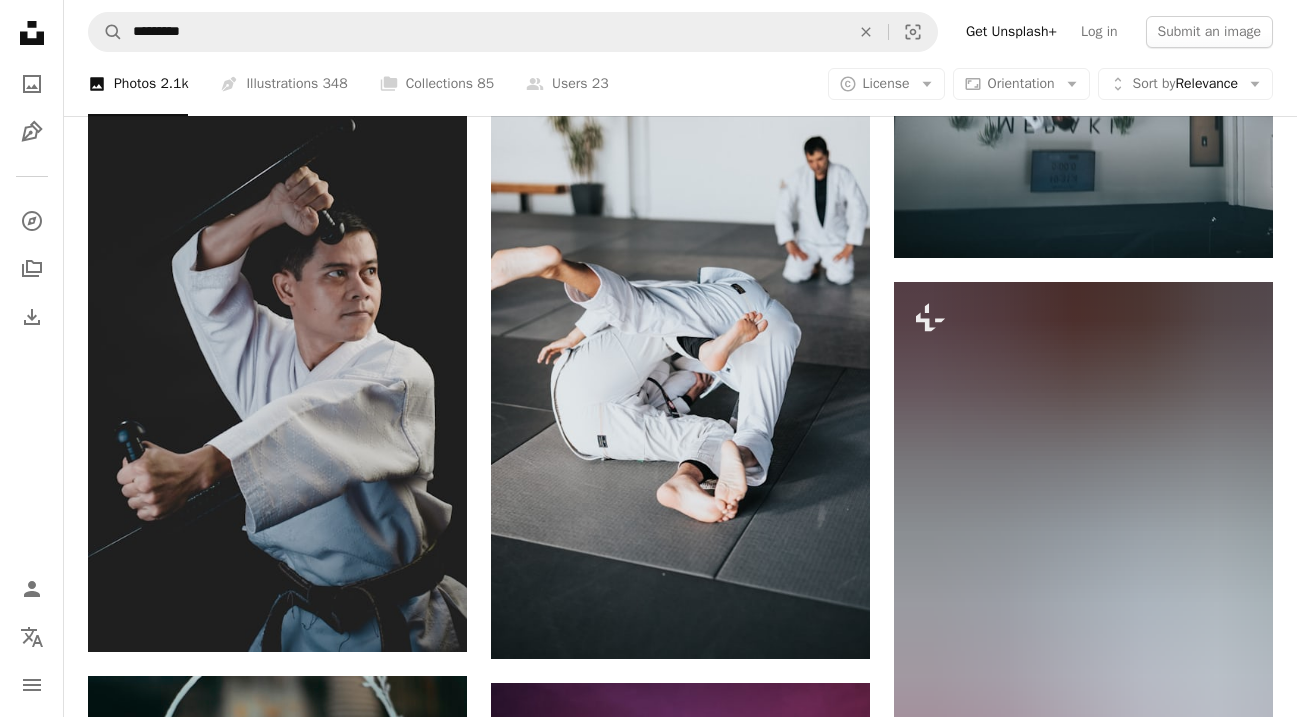scroll, scrollTop: 5916, scrollLeft: 0, axis: vertical 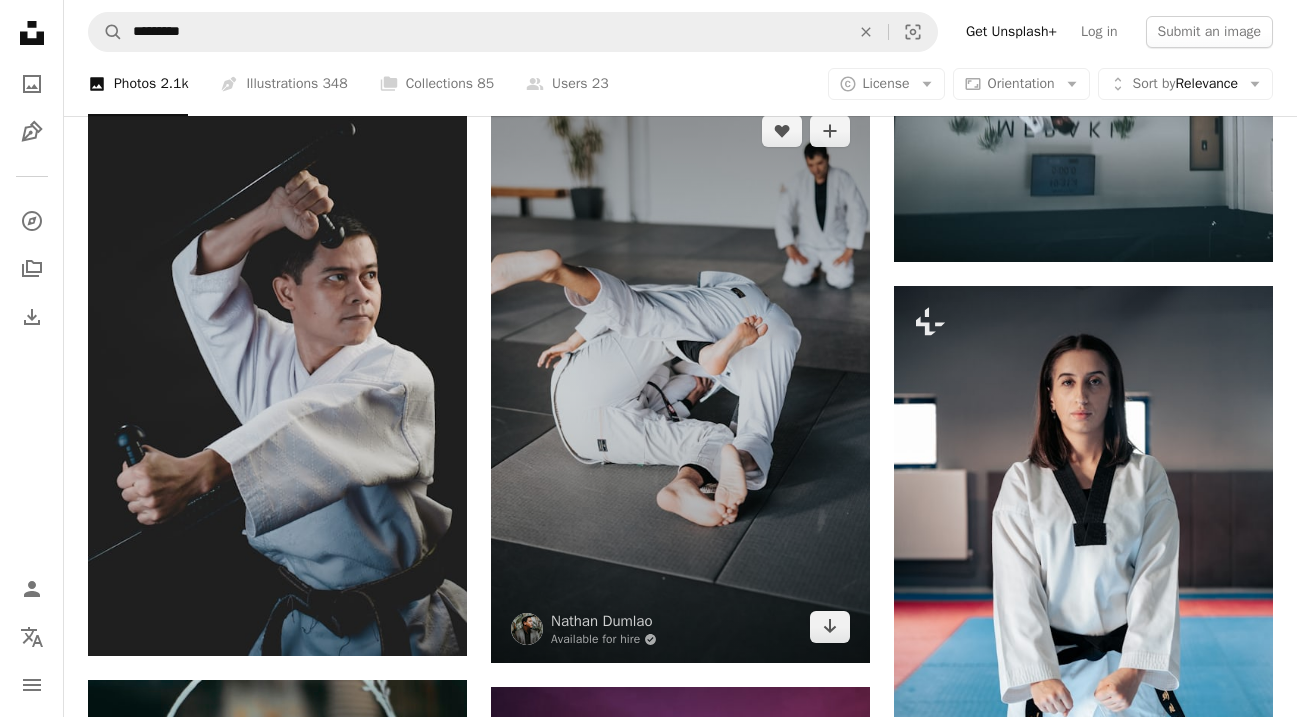 click at bounding box center (680, 379) 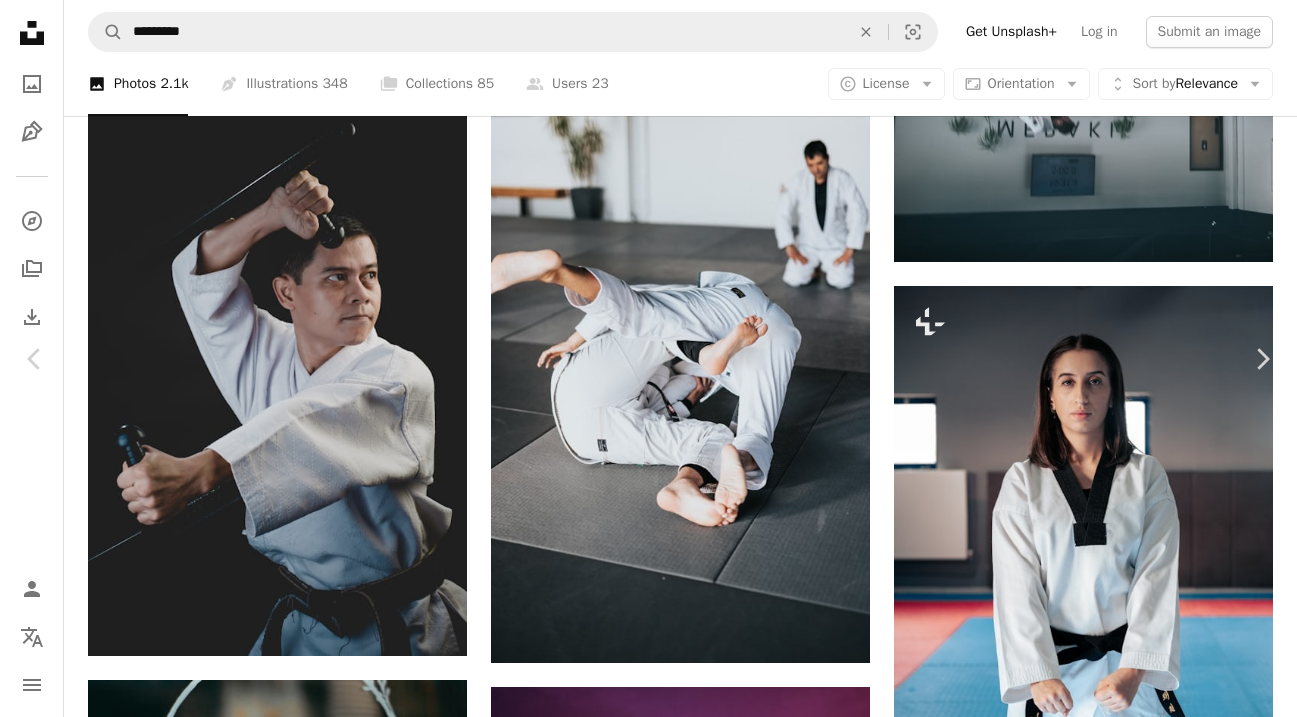 click on "Download free" at bounding box center [1113, 34576] 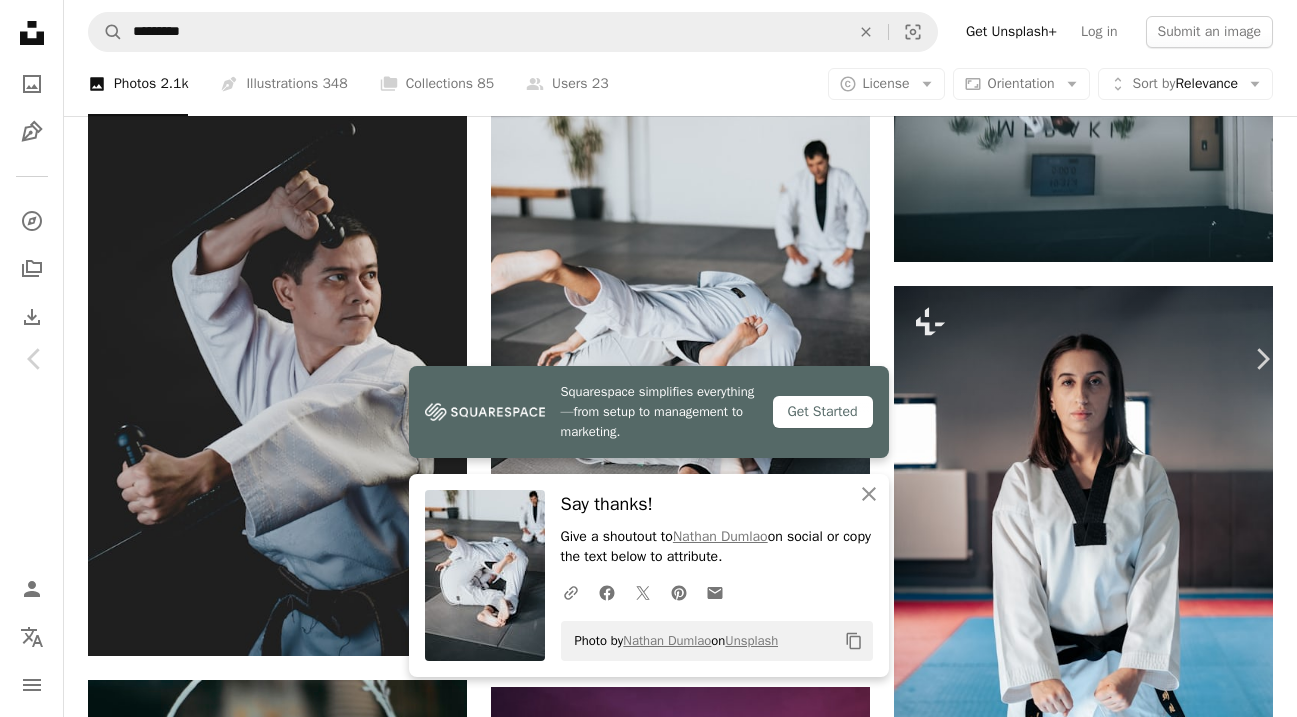 click on "Photo by [FIRST] [LAST] on Unsplash
Copy content [FIRST] [LAST] Available for hire" at bounding box center (648, 34887) 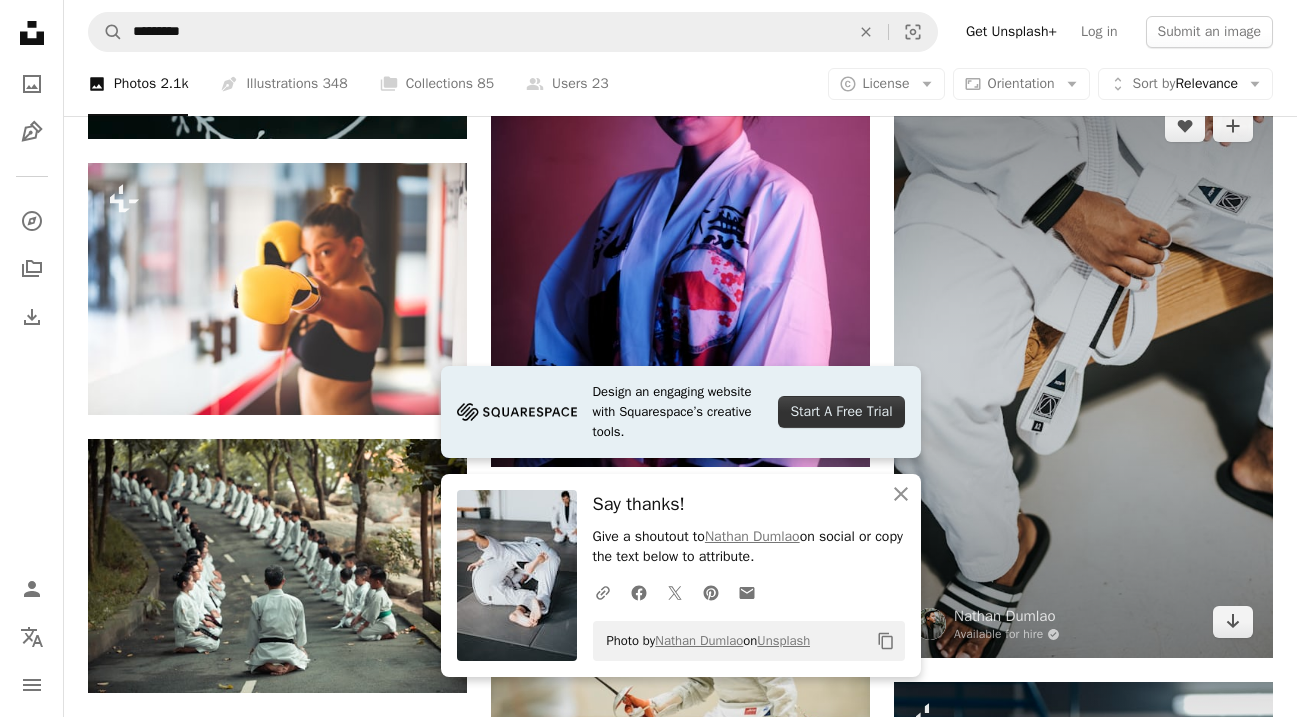 scroll, scrollTop: 6783, scrollLeft: 0, axis: vertical 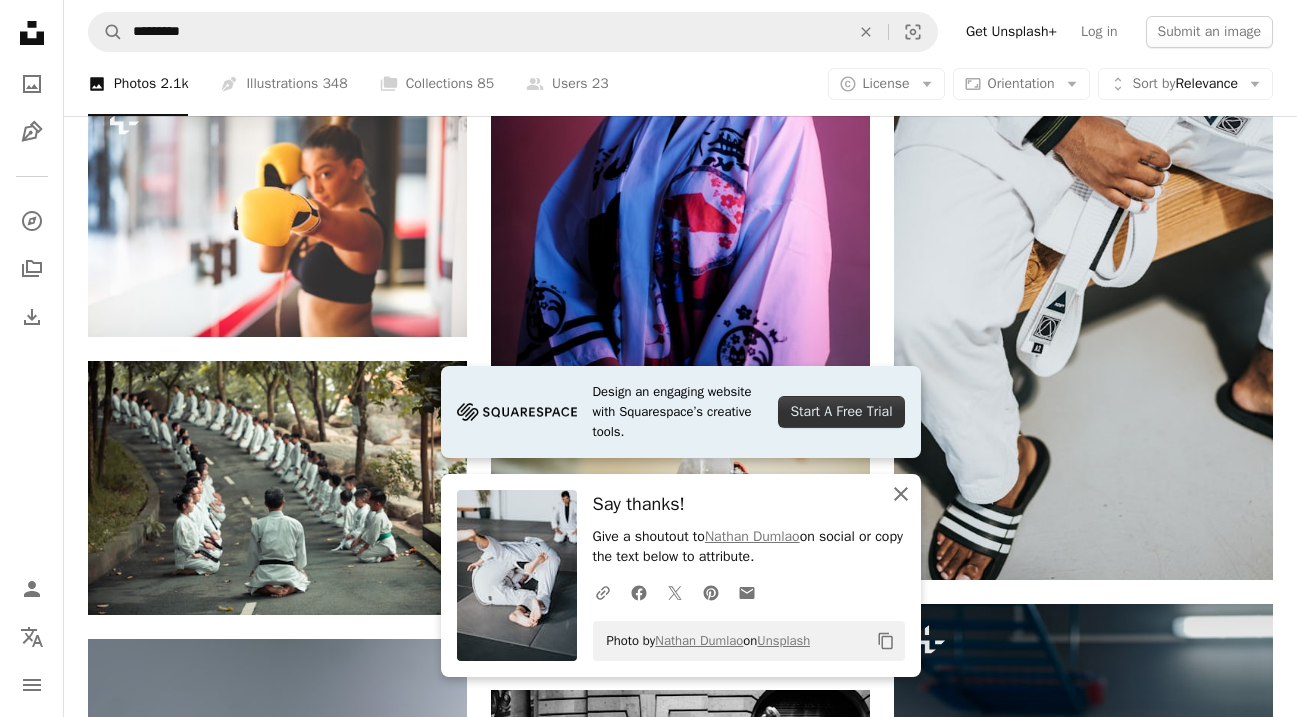 click 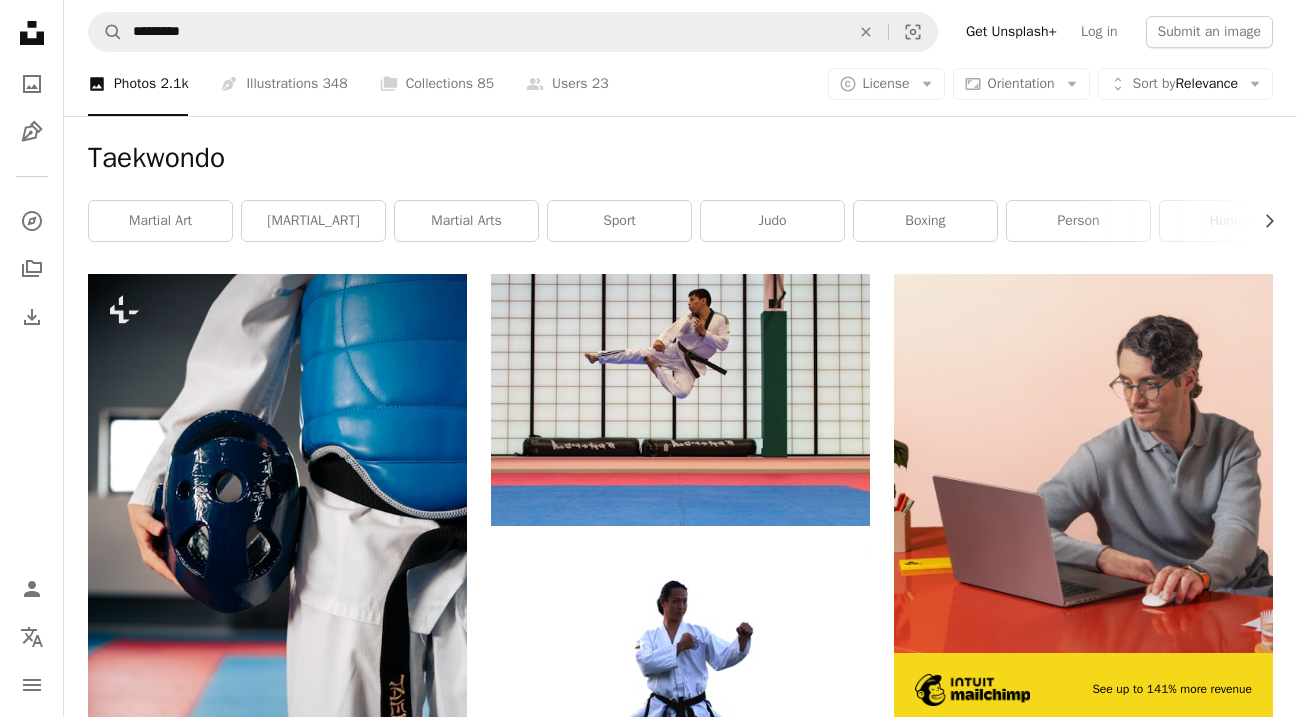 scroll, scrollTop: 0, scrollLeft: 0, axis: both 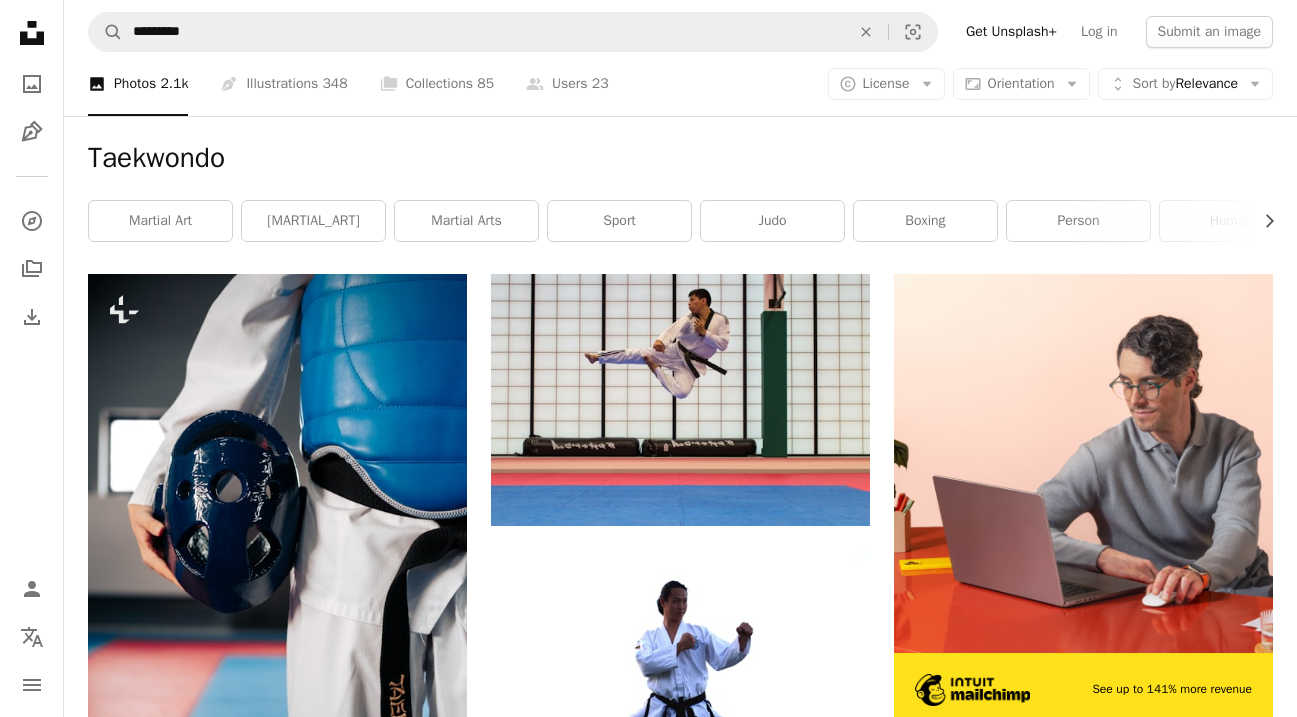 click on "Taekwondo" at bounding box center [680, 158] 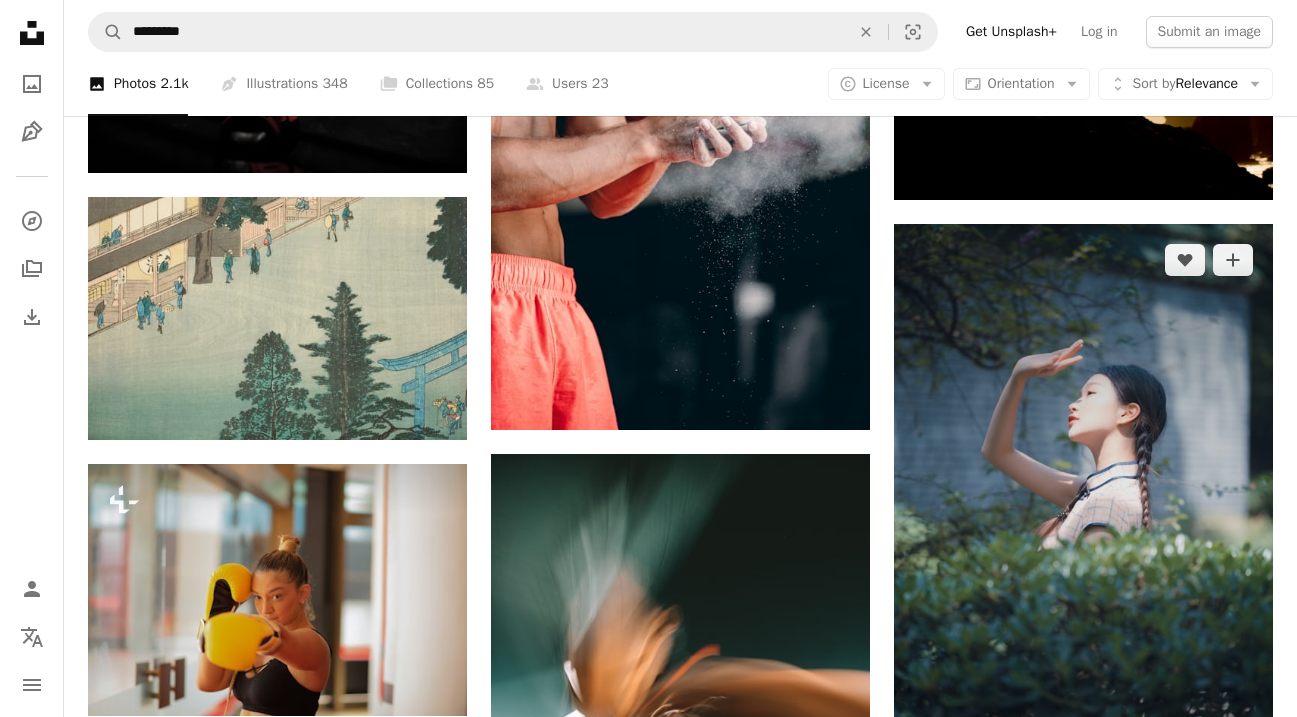 scroll, scrollTop: 29972, scrollLeft: 0, axis: vertical 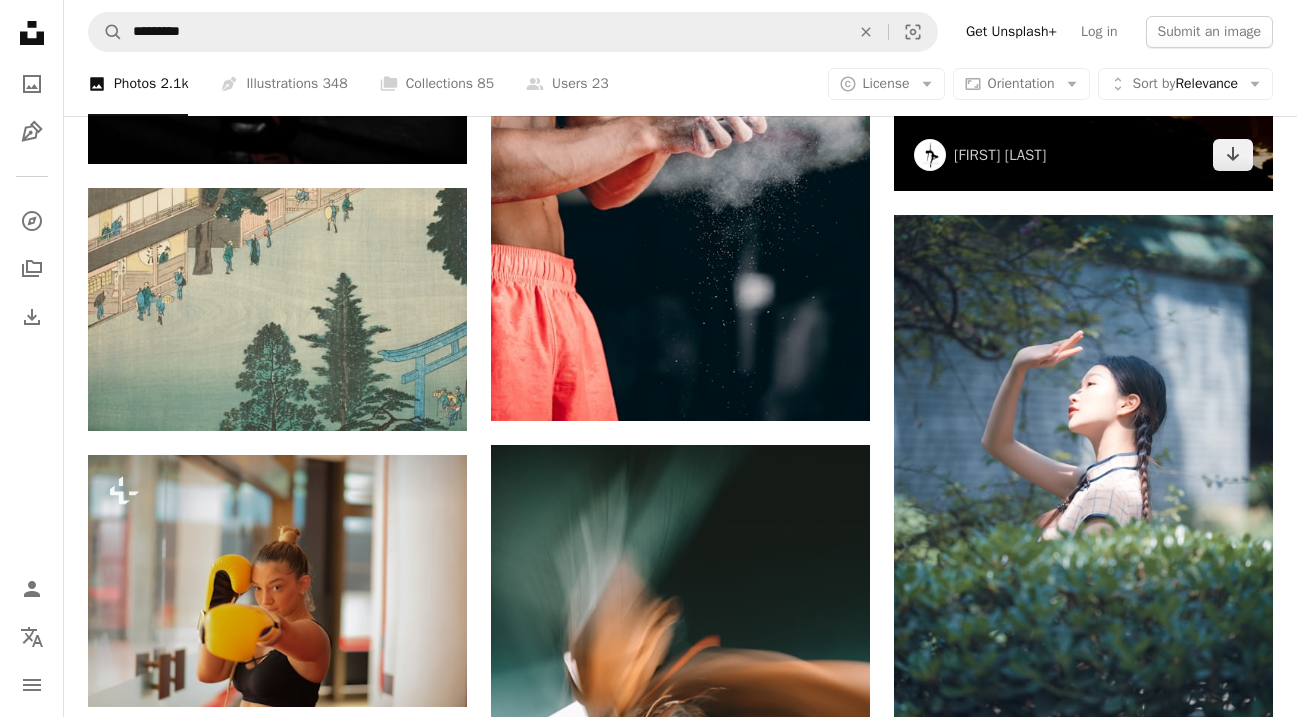 click at bounding box center [1083, -92] 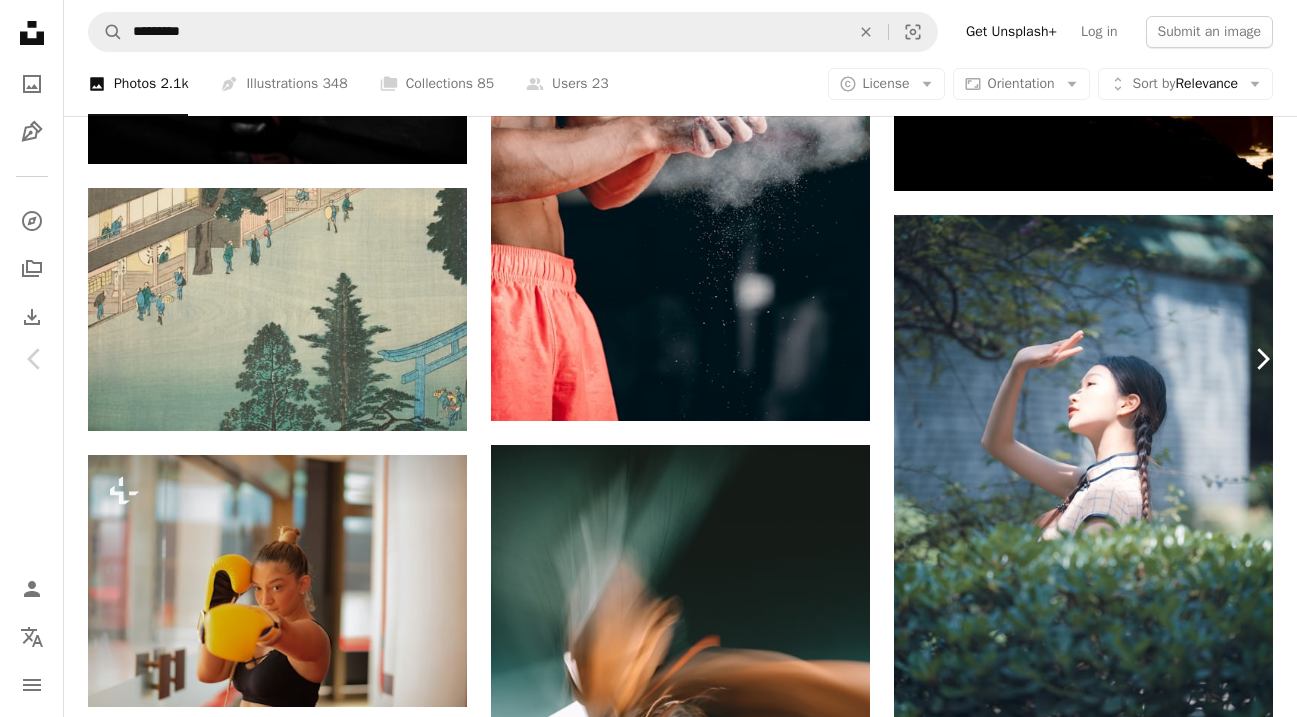 click on "Chevron right" at bounding box center (1262, 359) 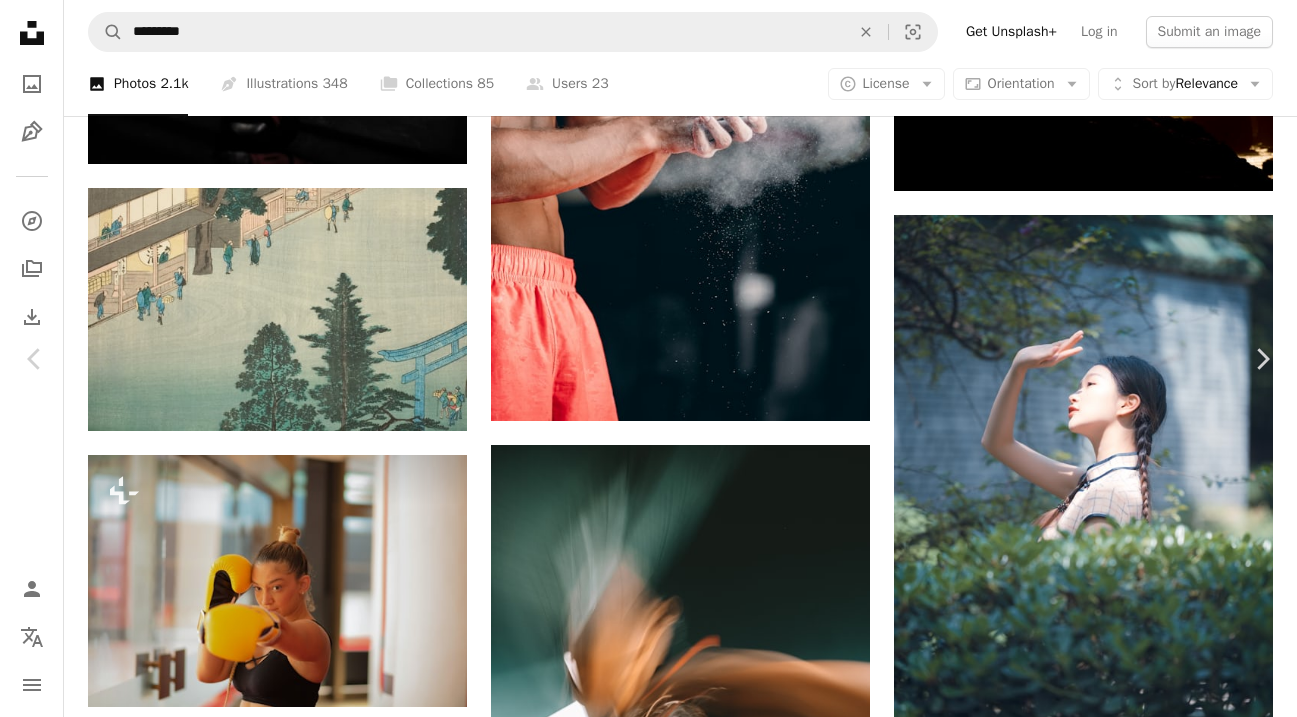 click on "An X shape" at bounding box center (20, 20) 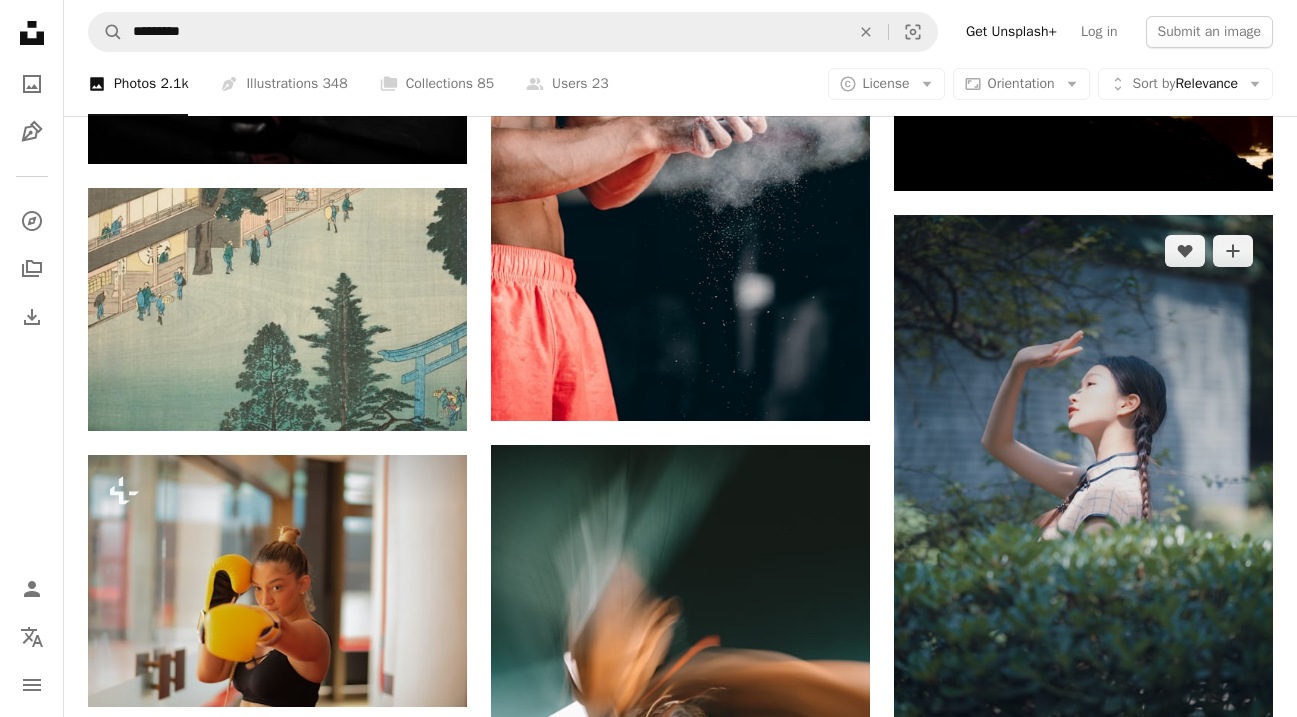 click at bounding box center (1083, 499) 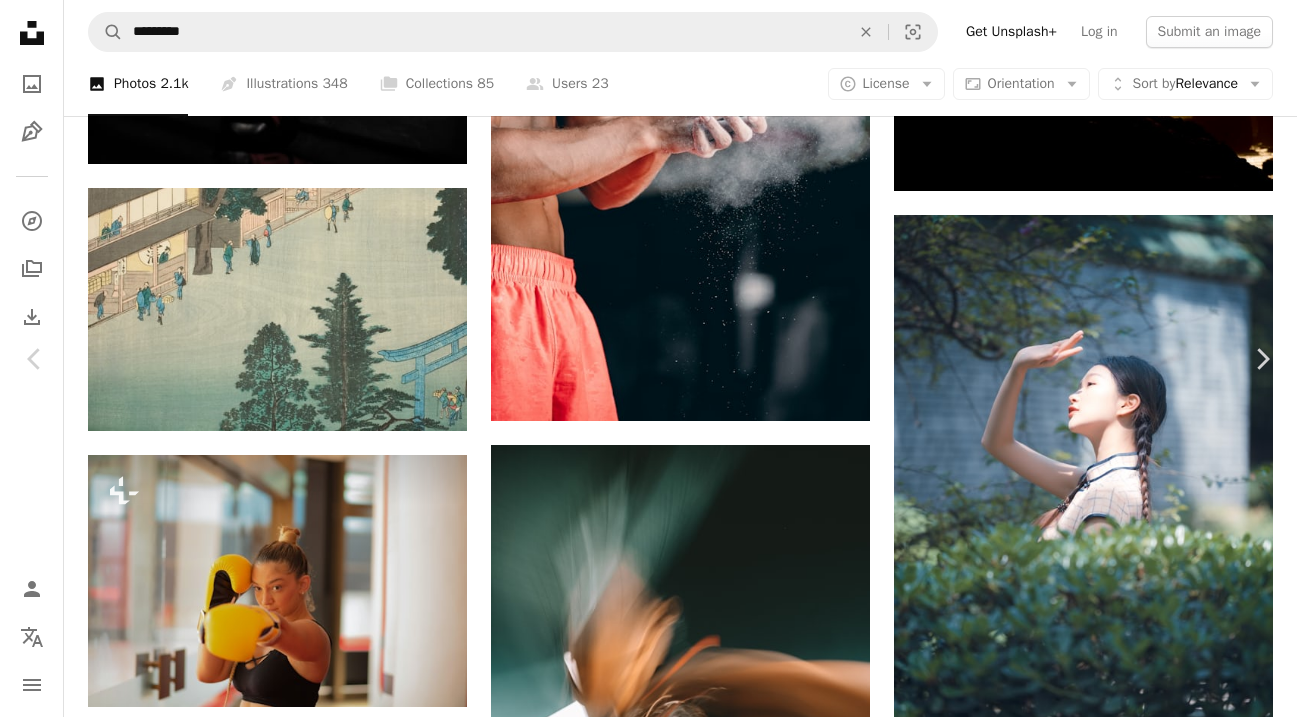 click on "An X shape" at bounding box center (20, 20) 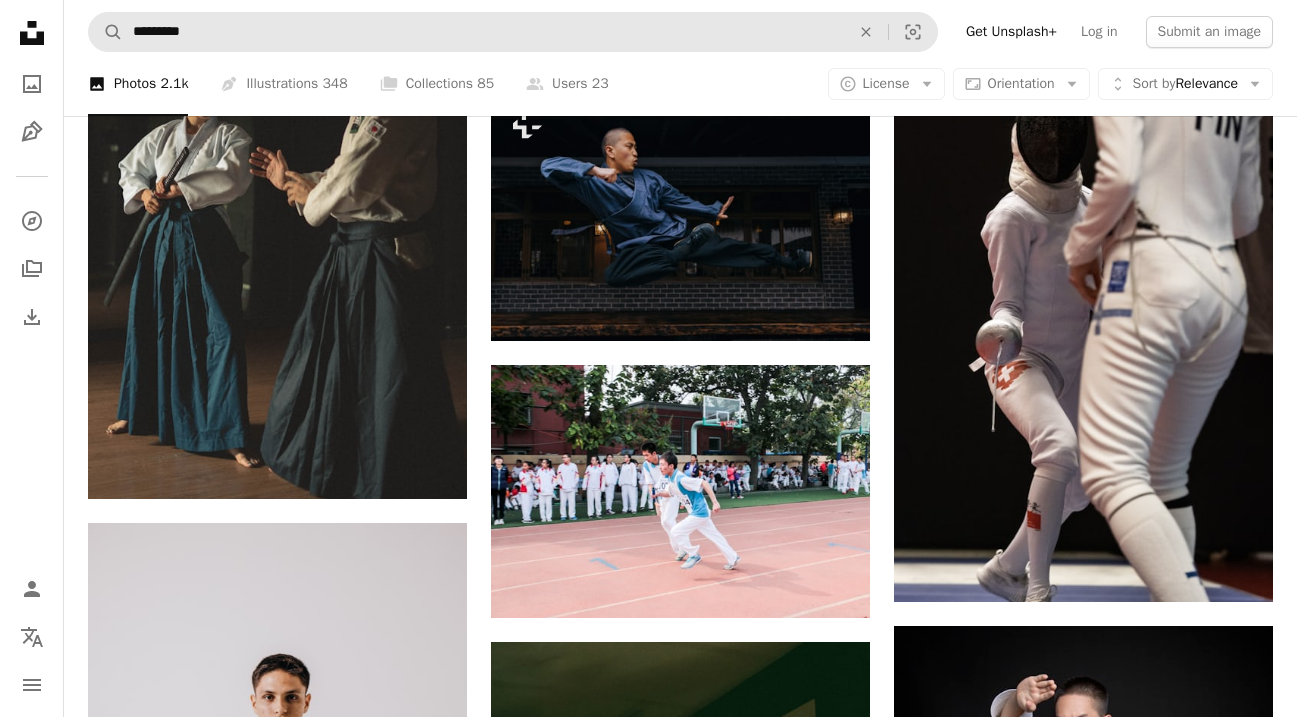 scroll, scrollTop: 0, scrollLeft: 0, axis: both 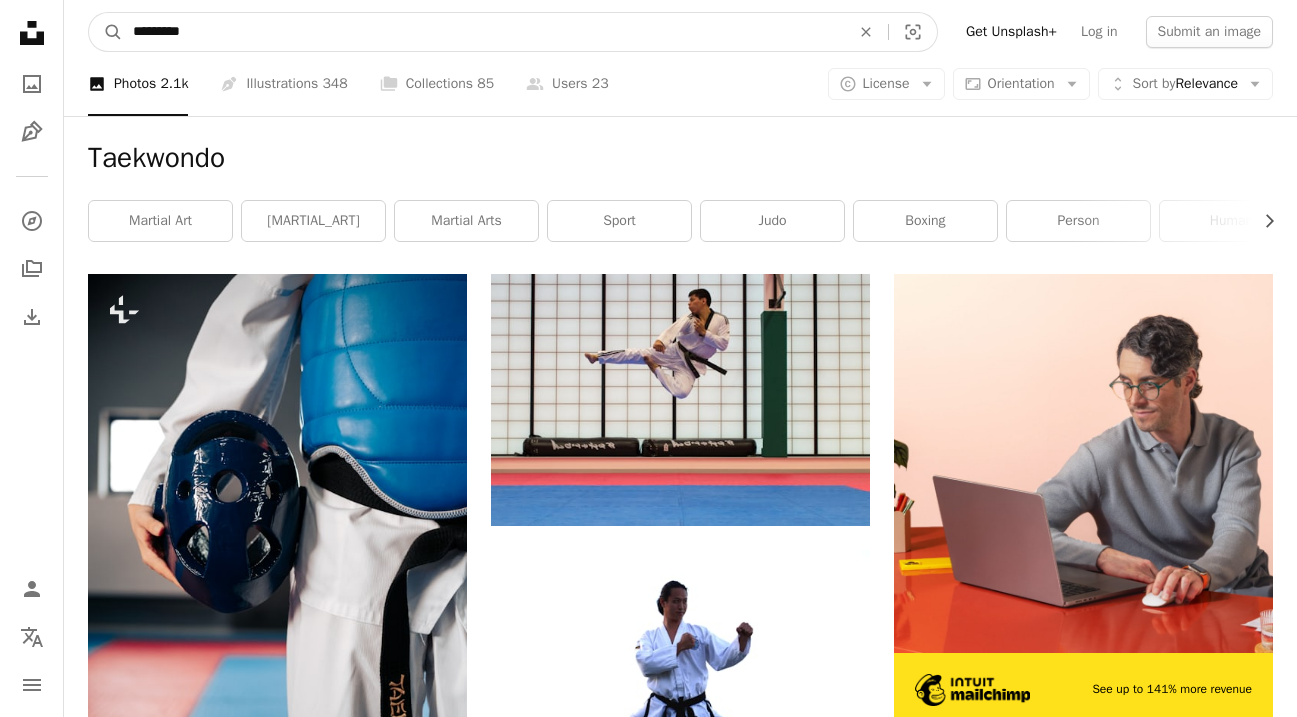 click on "*********" at bounding box center [483, 32] 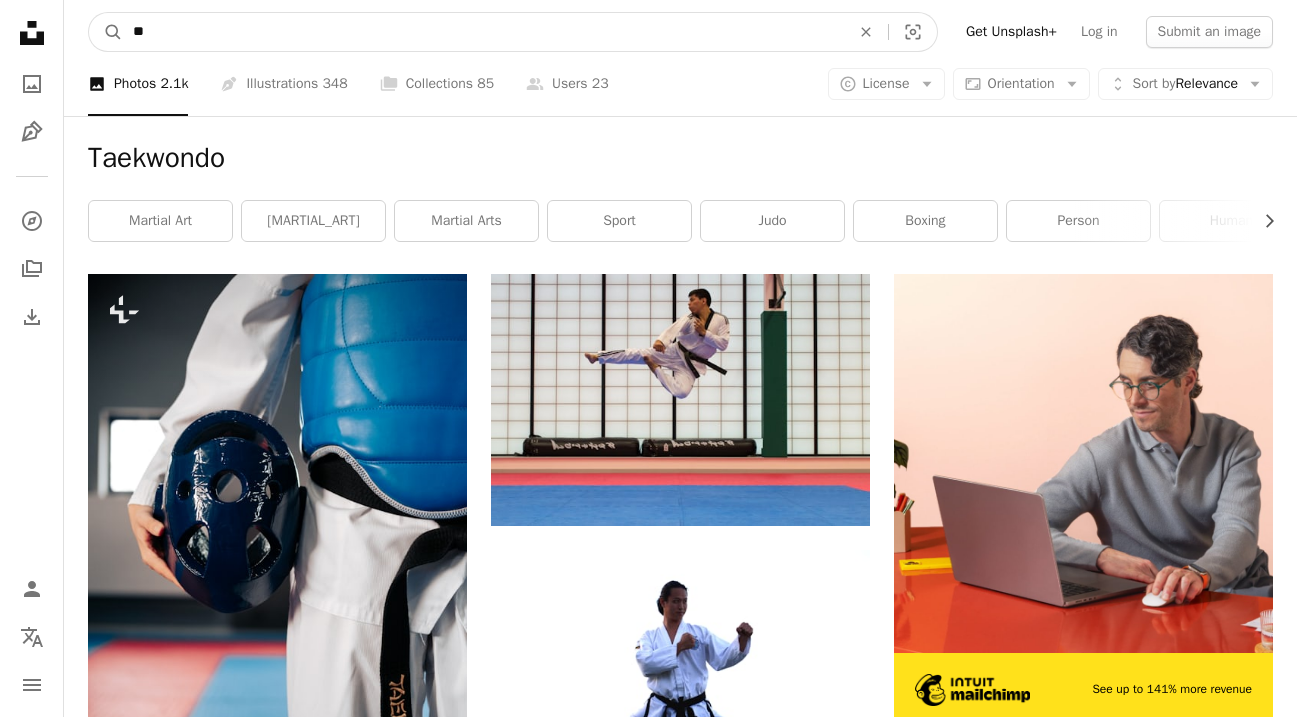 type on "*" 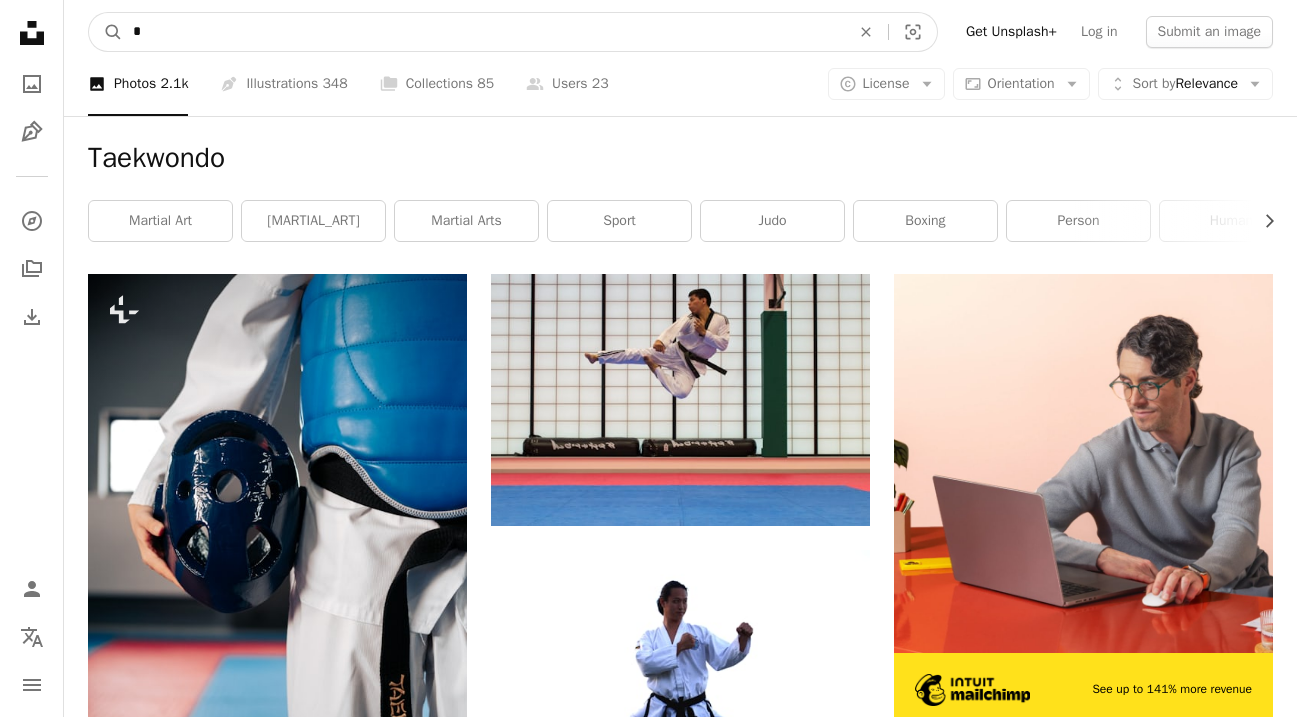 type 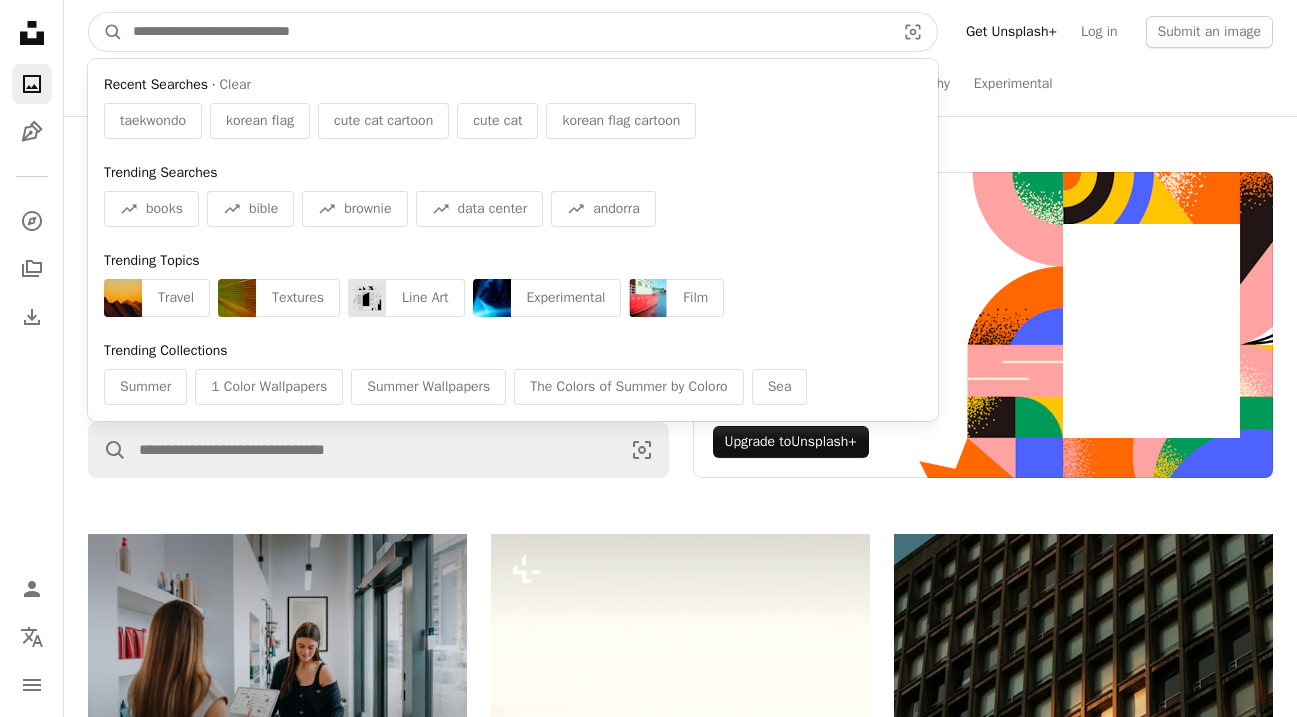 click at bounding box center [506, 32] 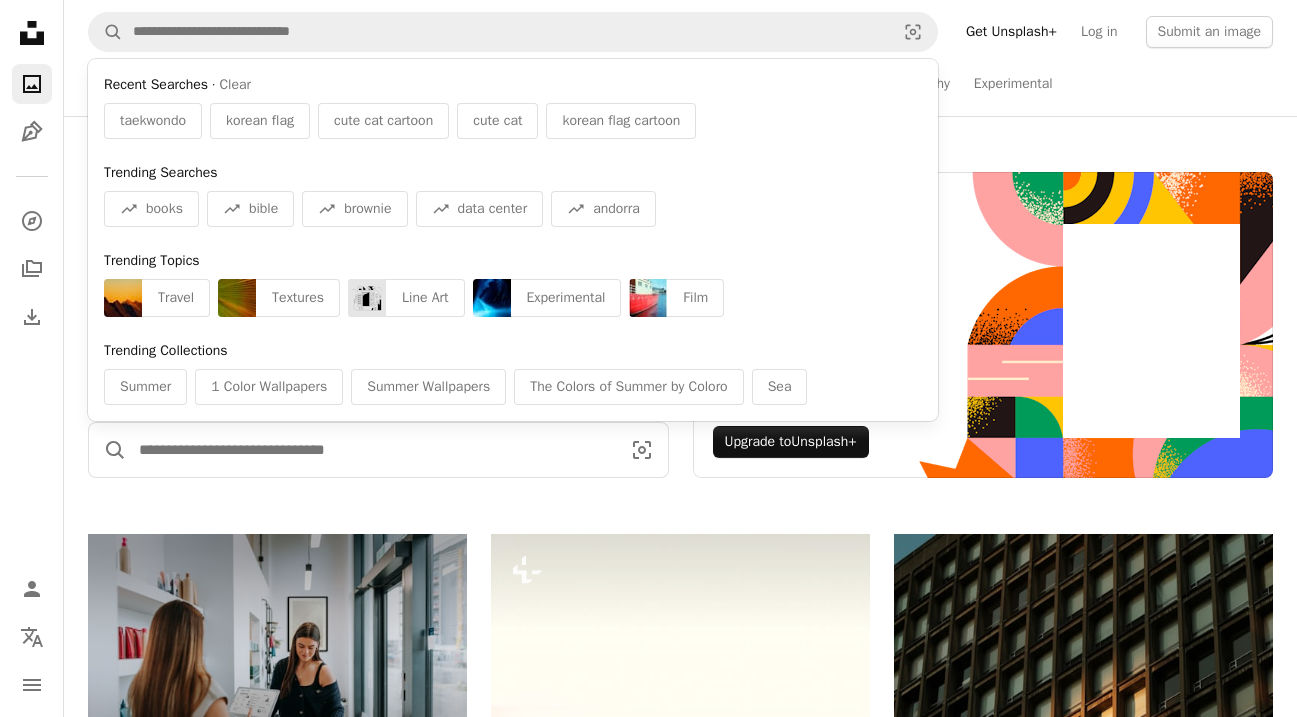click at bounding box center (371, 450) 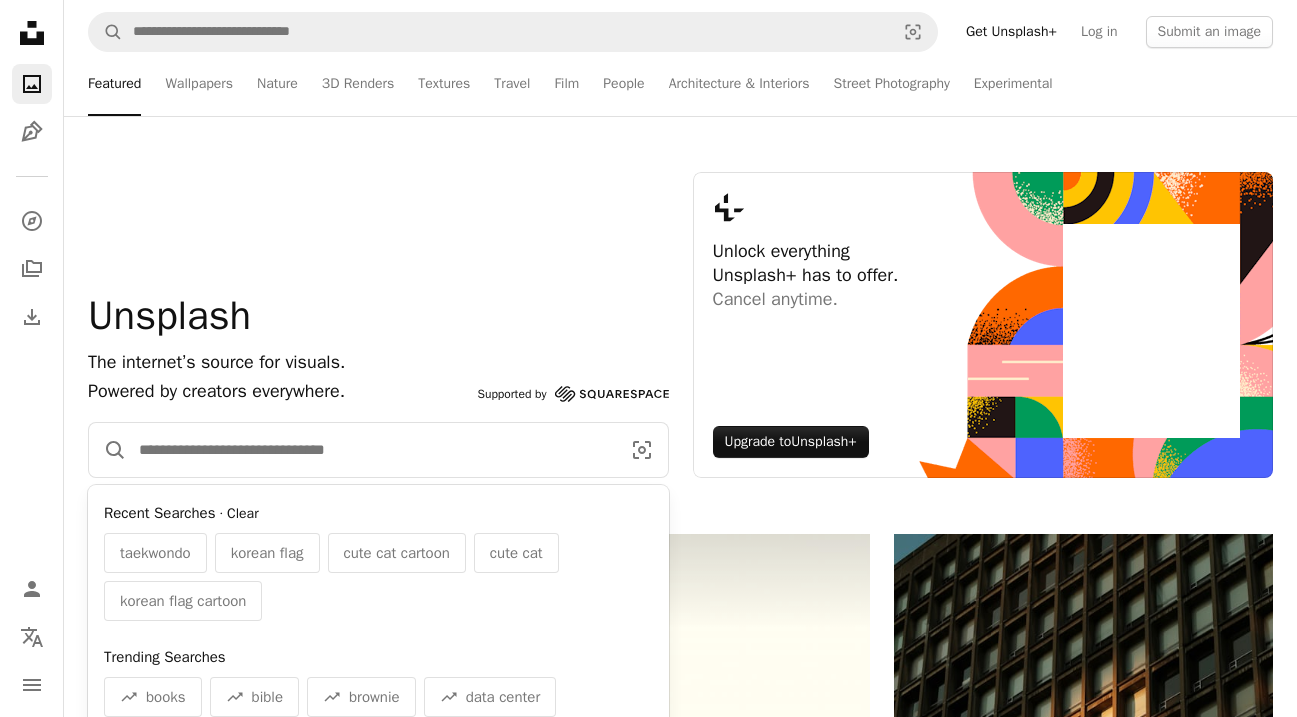 click on "Clear" at bounding box center [243, 514] 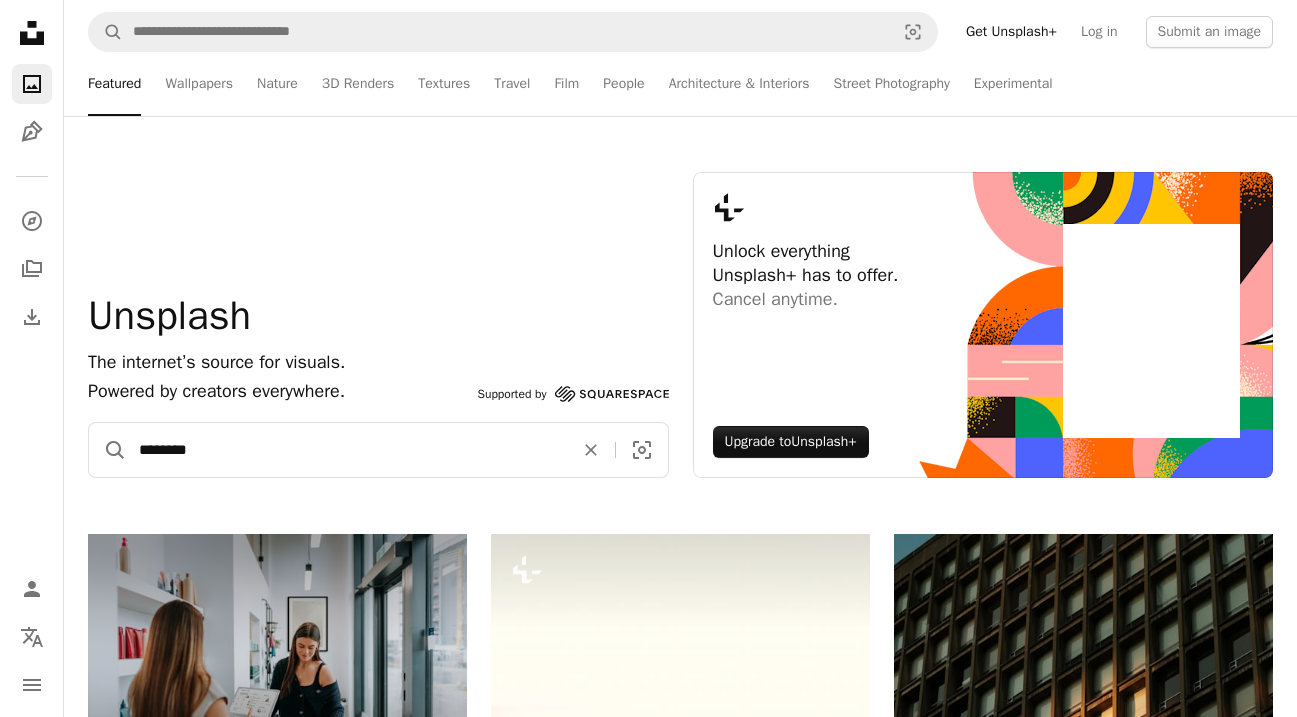 type on "********" 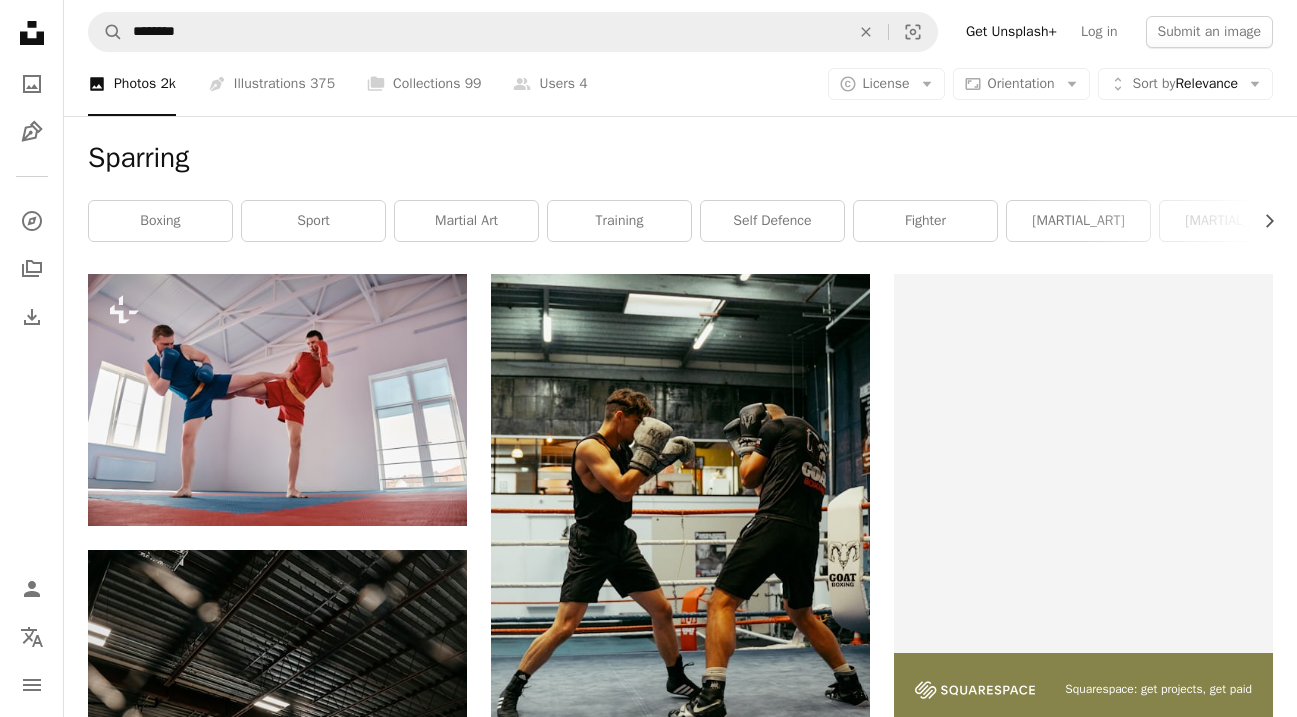 scroll, scrollTop: 0, scrollLeft: 0, axis: both 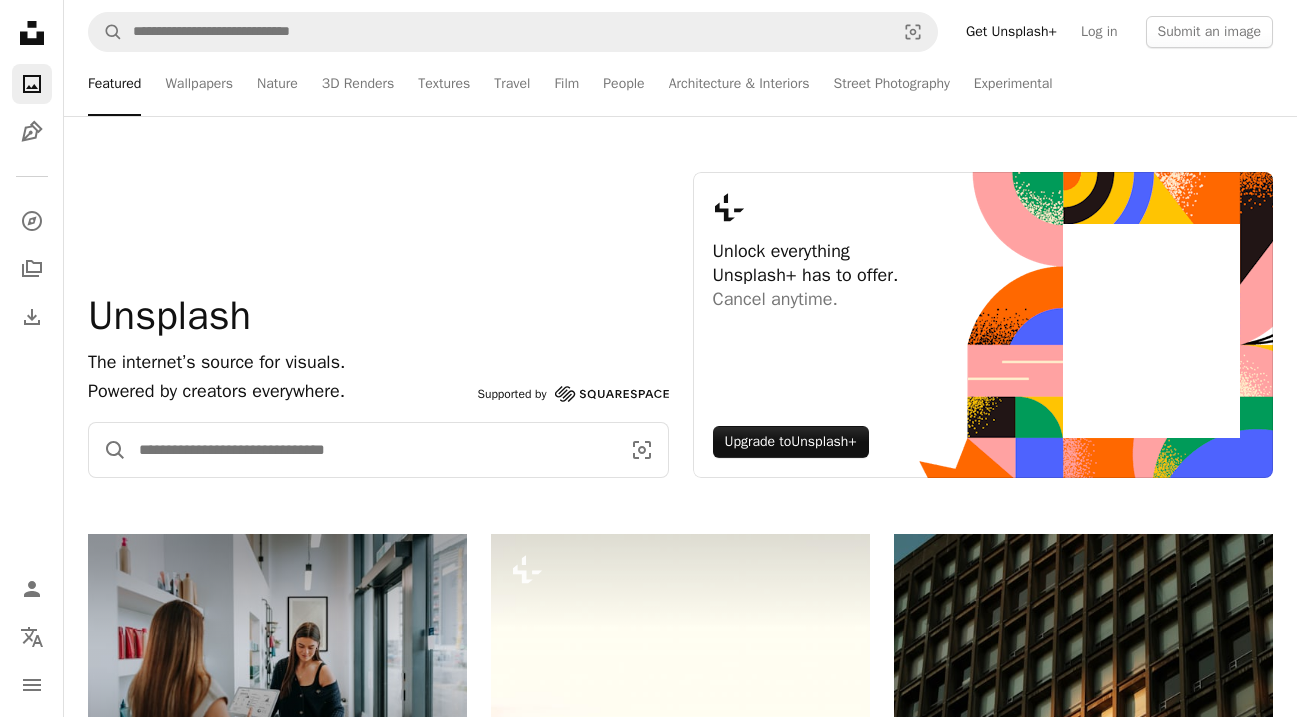 click at bounding box center (371, 450) 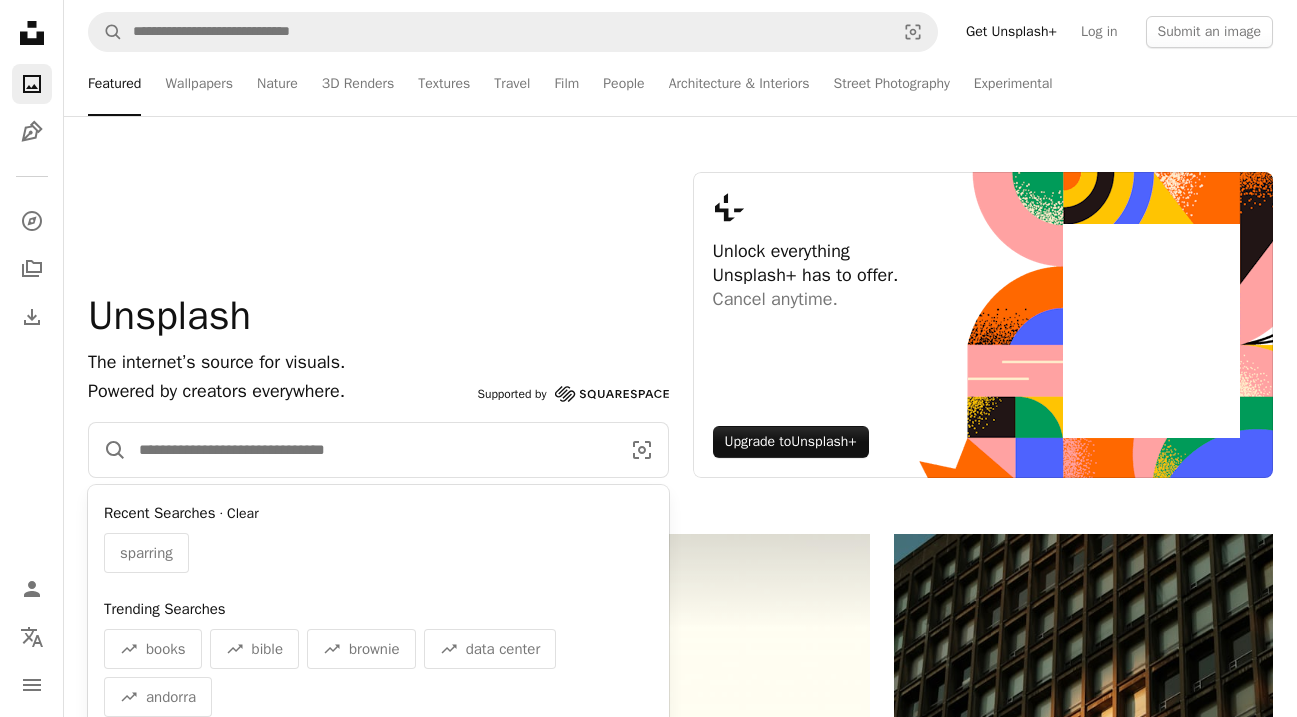 click on "Clear" at bounding box center [243, 514] 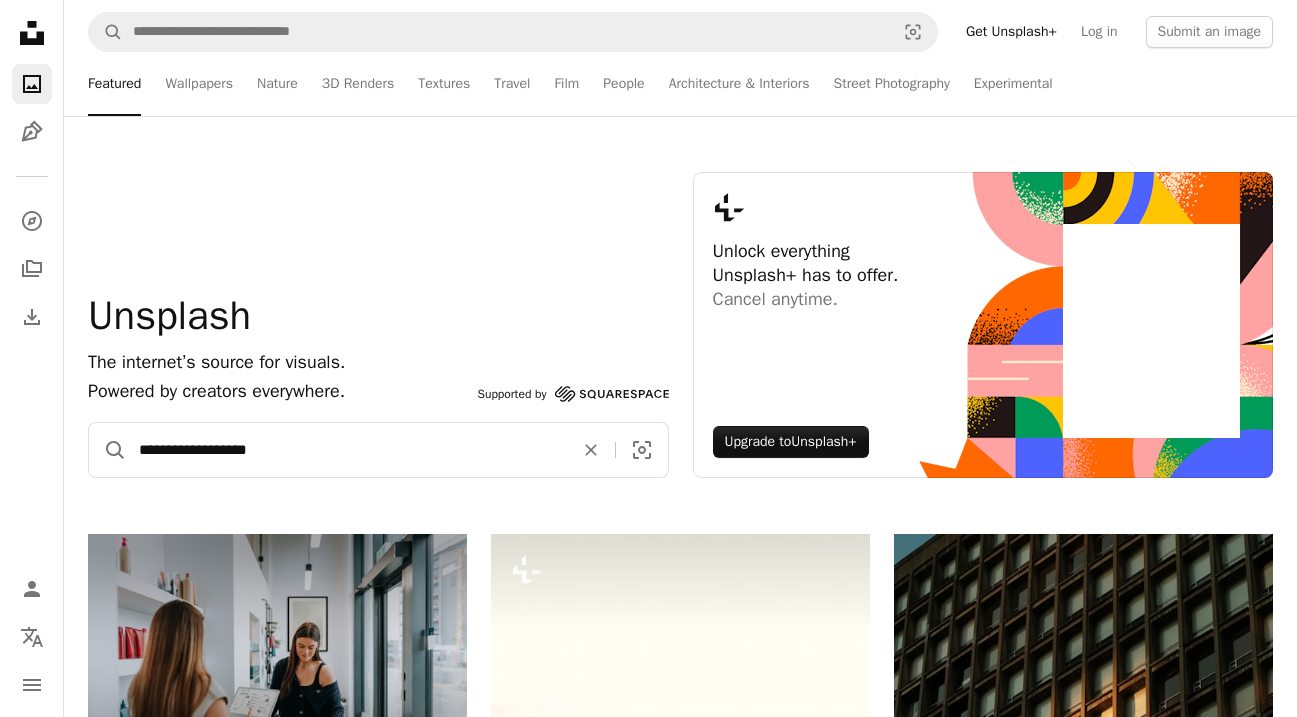 type on "**********" 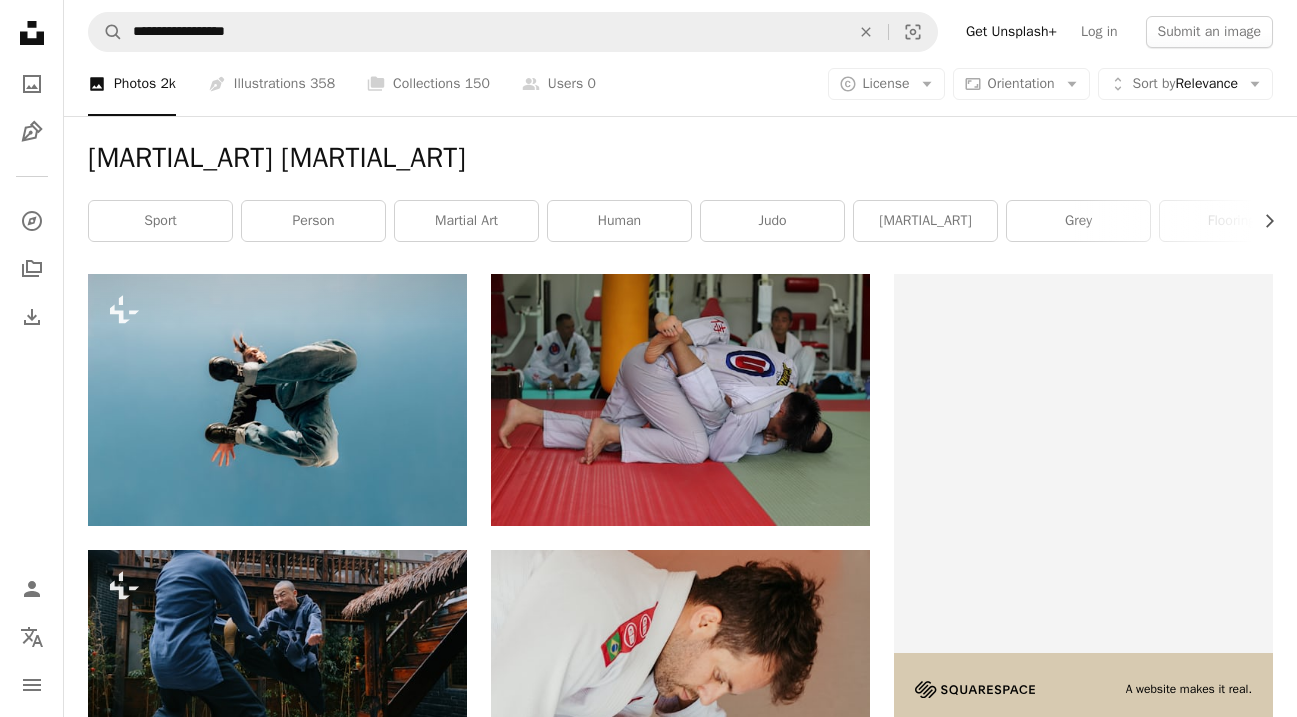 scroll, scrollTop: 0, scrollLeft: 0, axis: both 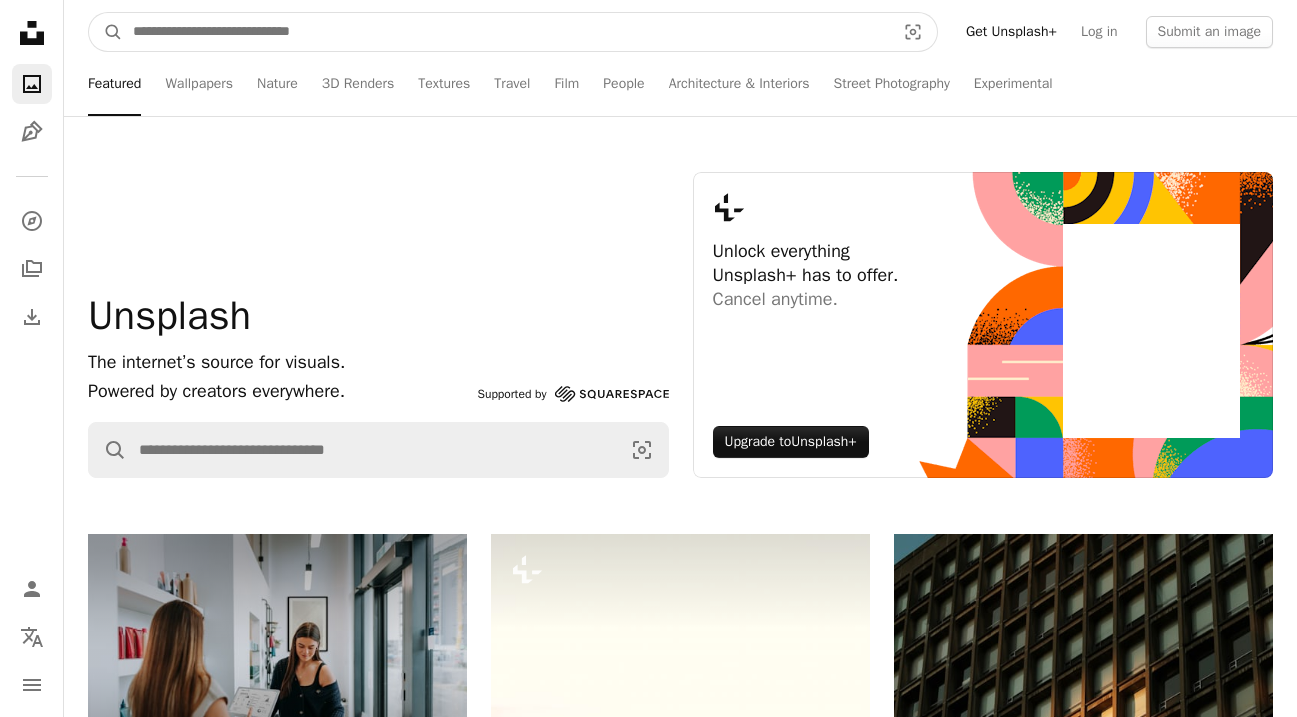 click at bounding box center (506, 32) 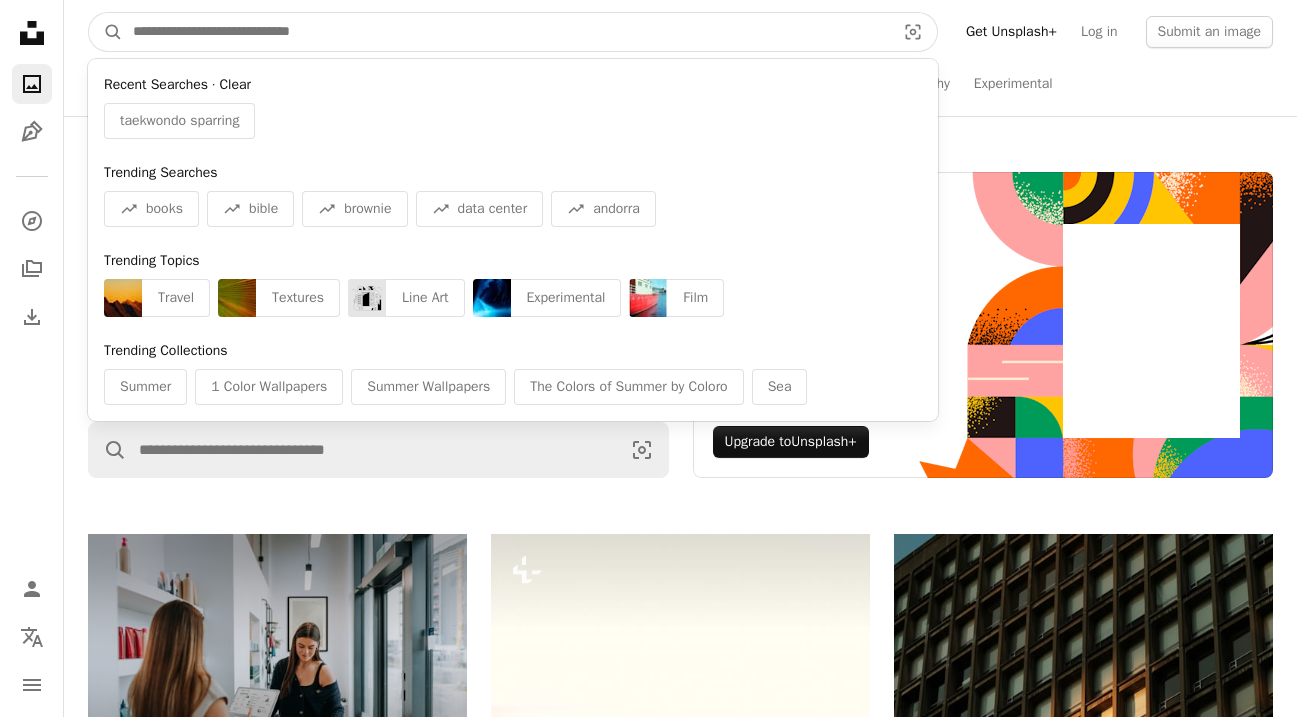 click on "Clear" at bounding box center (235, 85) 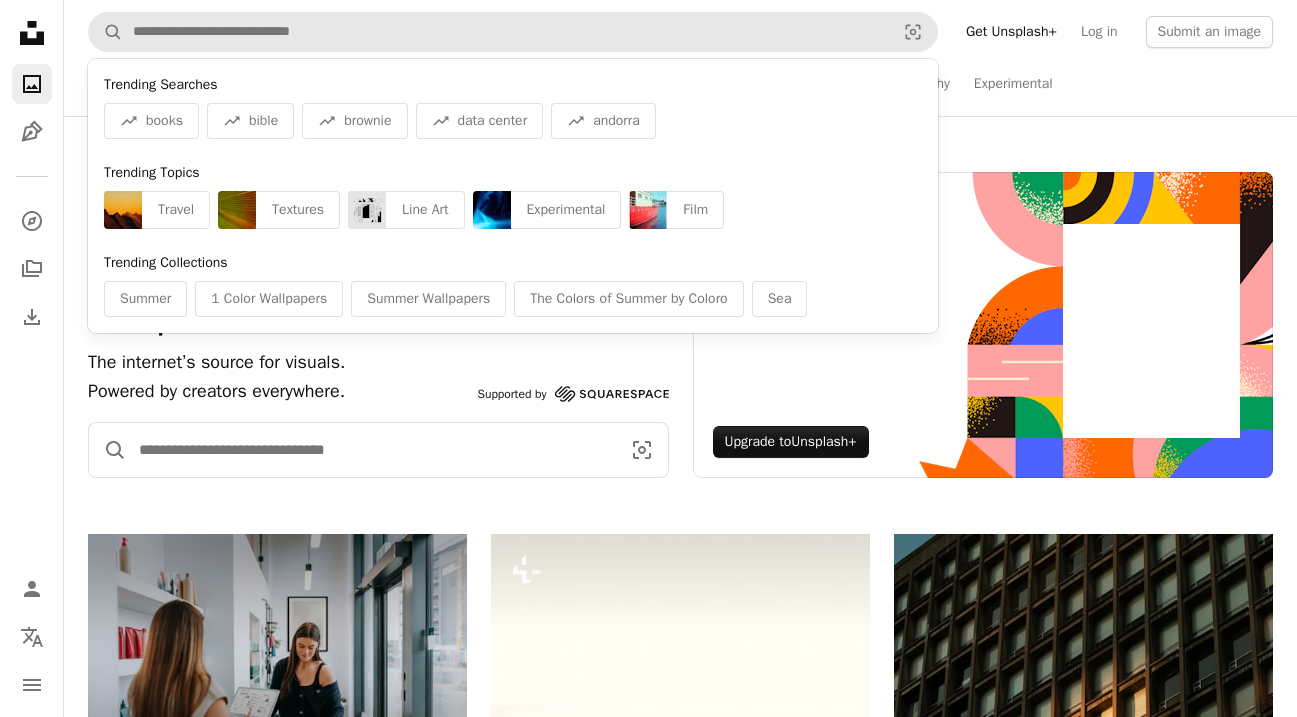 click at bounding box center [371, 450] 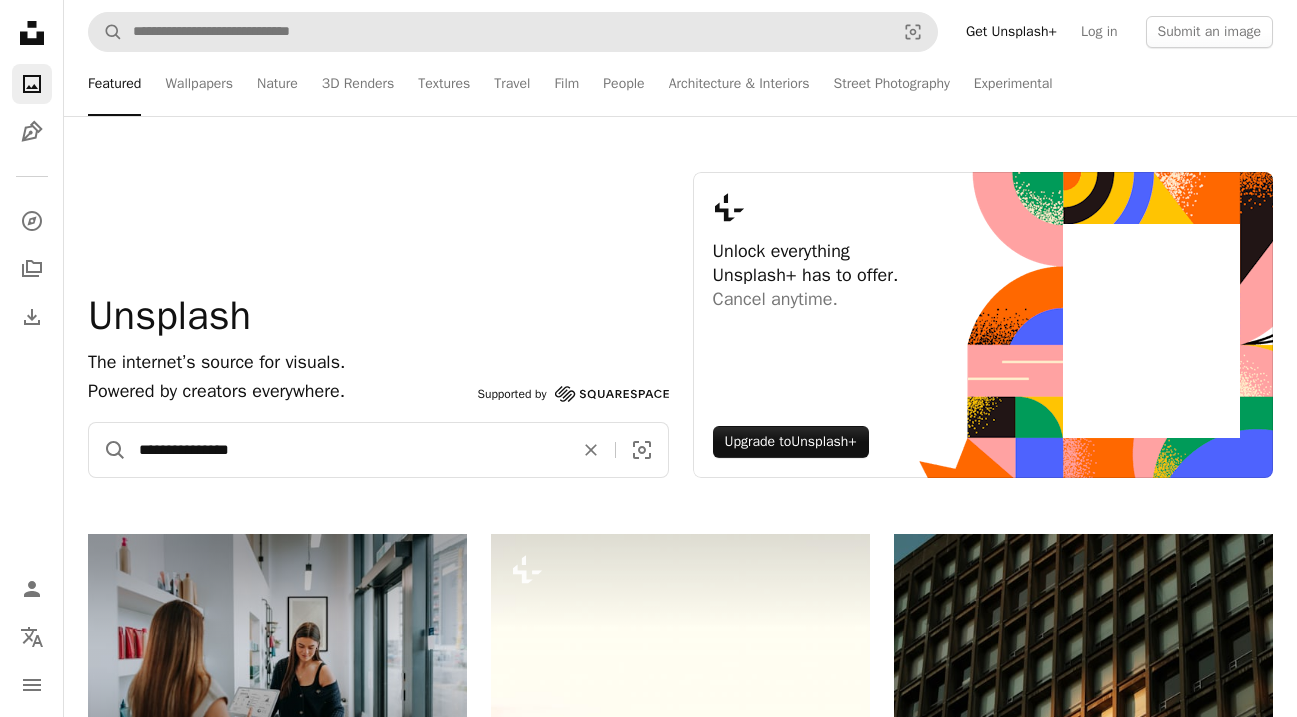 type on "**********" 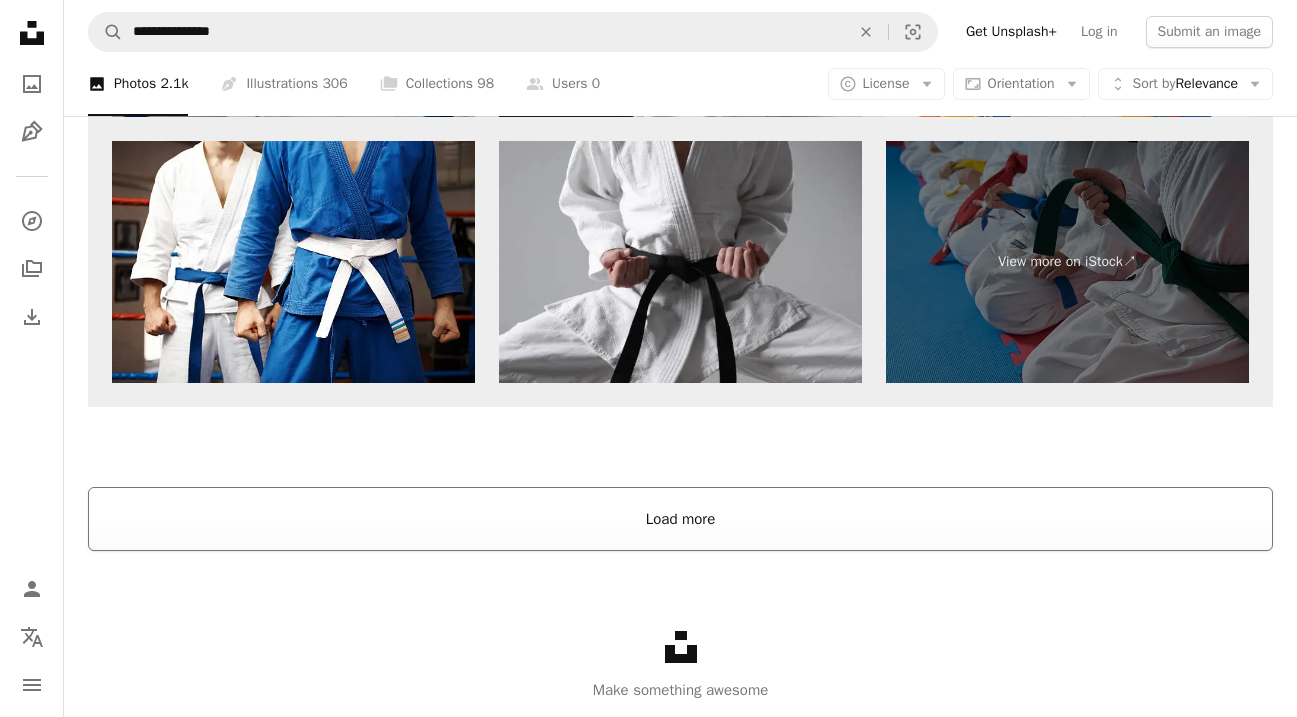 click on "Load more" at bounding box center (680, 519) 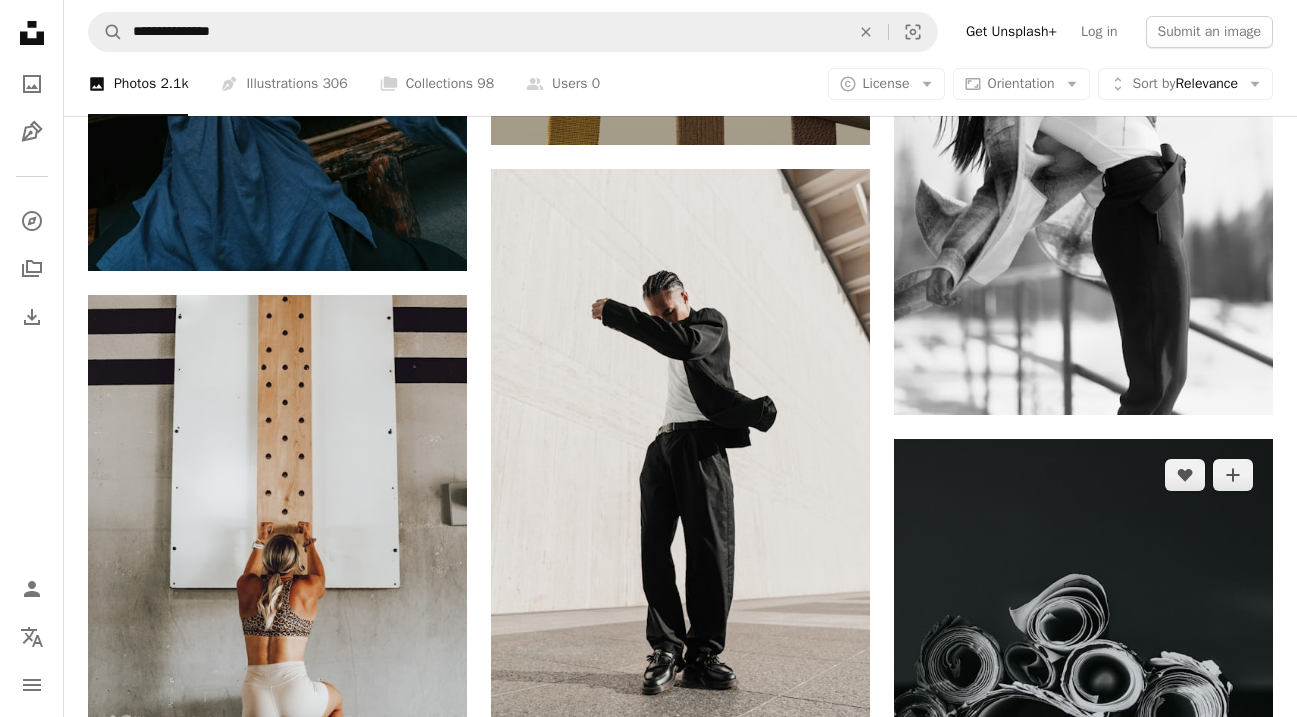 scroll, scrollTop: 18048, scrollLeft: 0, axis: vertical 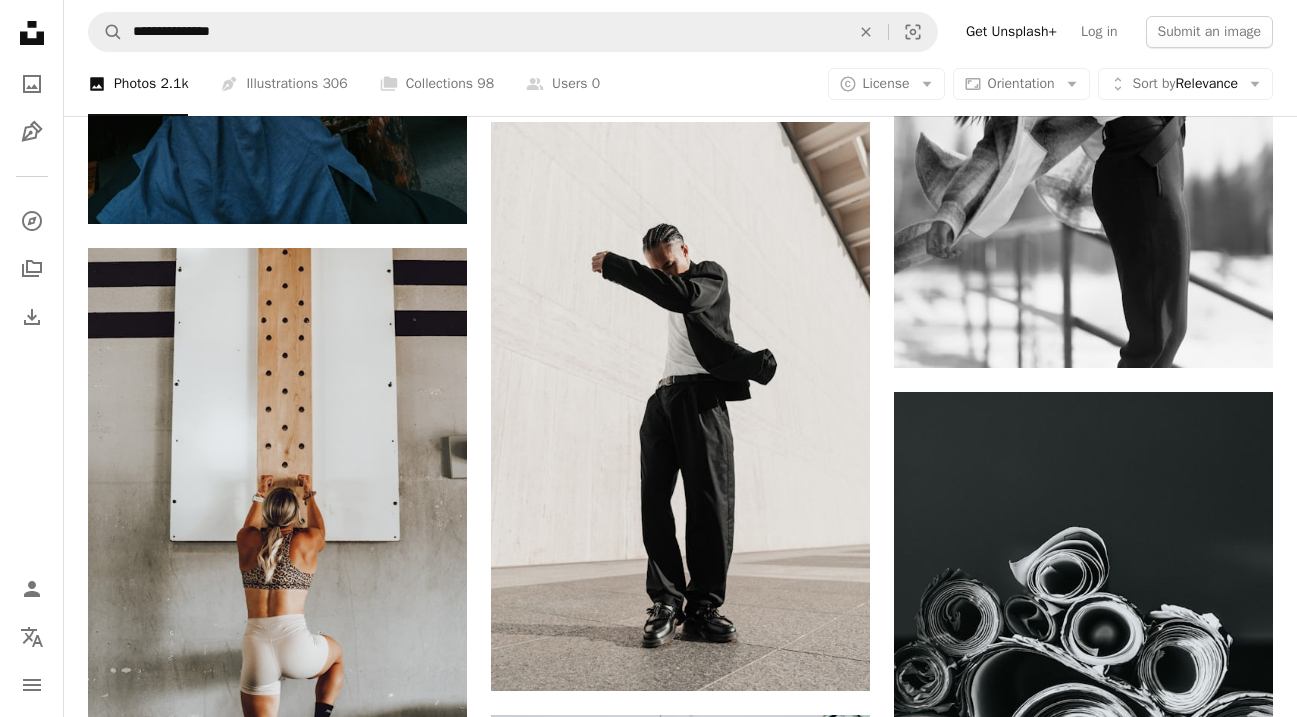 click on "A photo Photos   2.1k Pen Tool Illustrations   306 A stack of folders Collections   98 A group of people Users   0 A copyright icon © License Arrow down Aspect ratio Orientation Arrow down Unfold Sort by  Relevance Arrow down Filters Filters" at bounding box center [680, 84] 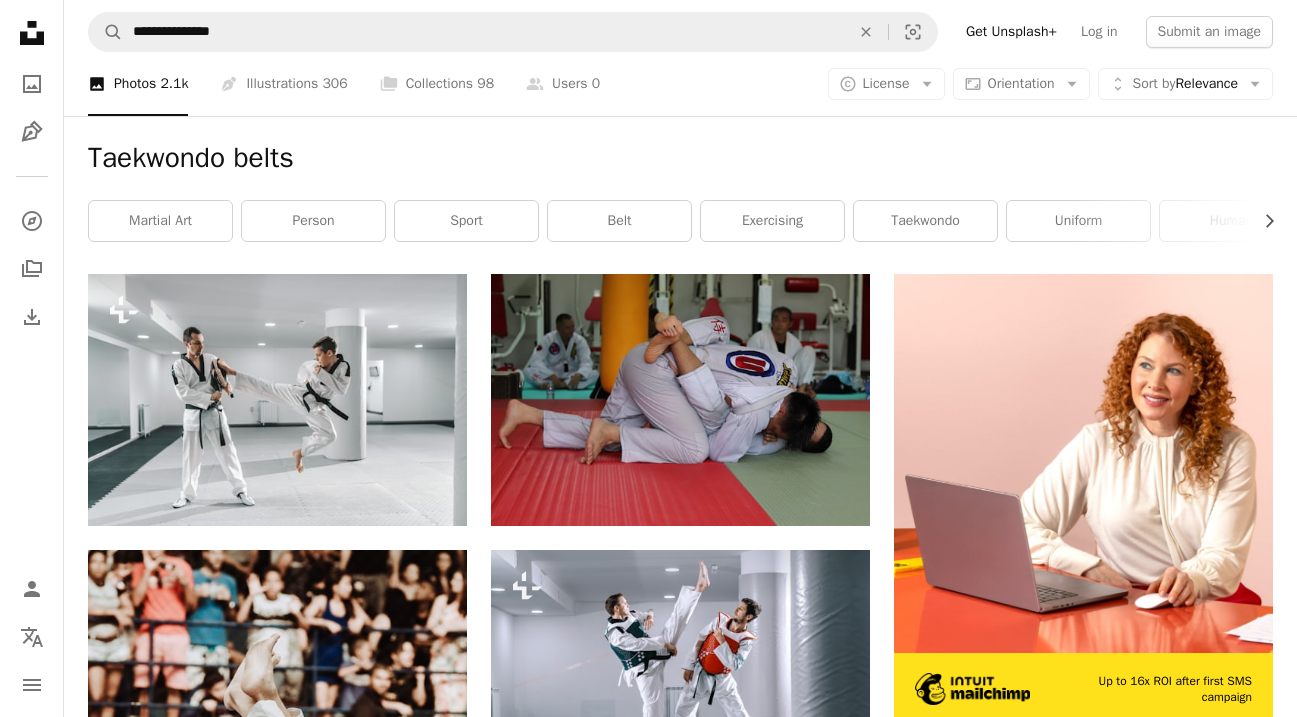 scroll, scrollTop: 0, scrollLeft: 0, axis: both 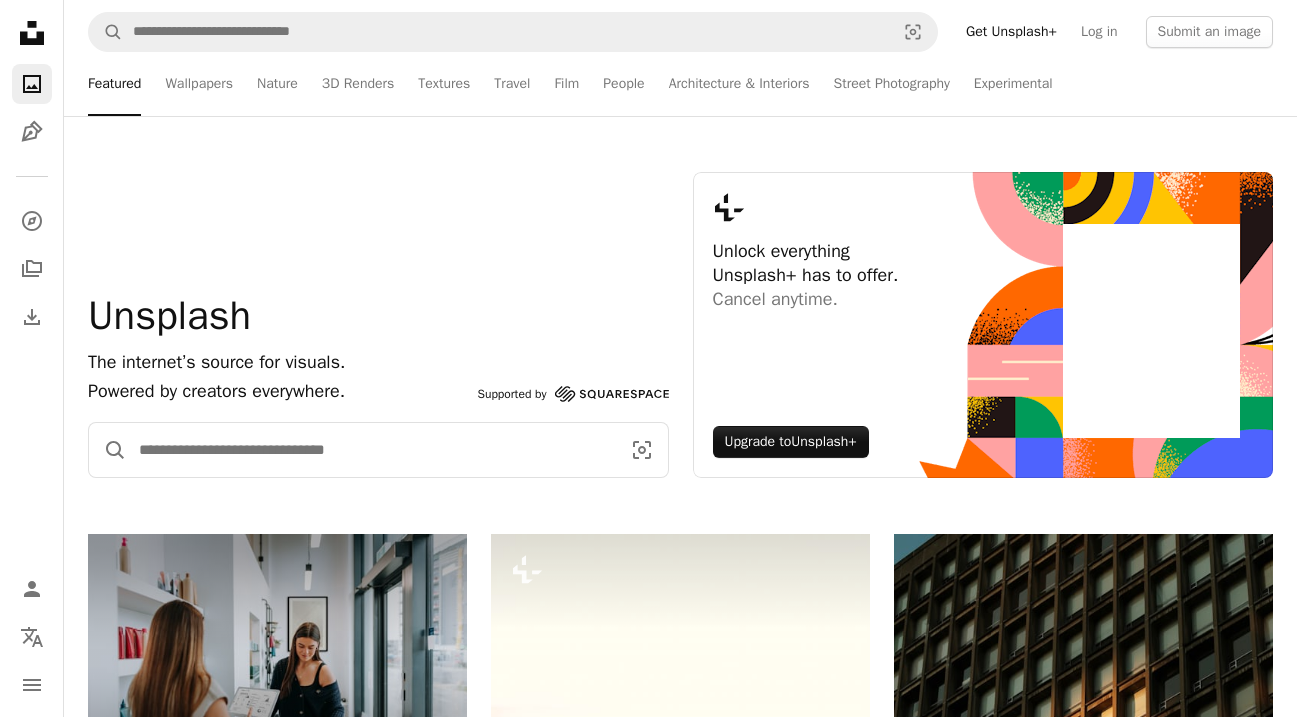 click at bounding box center [371, 450] 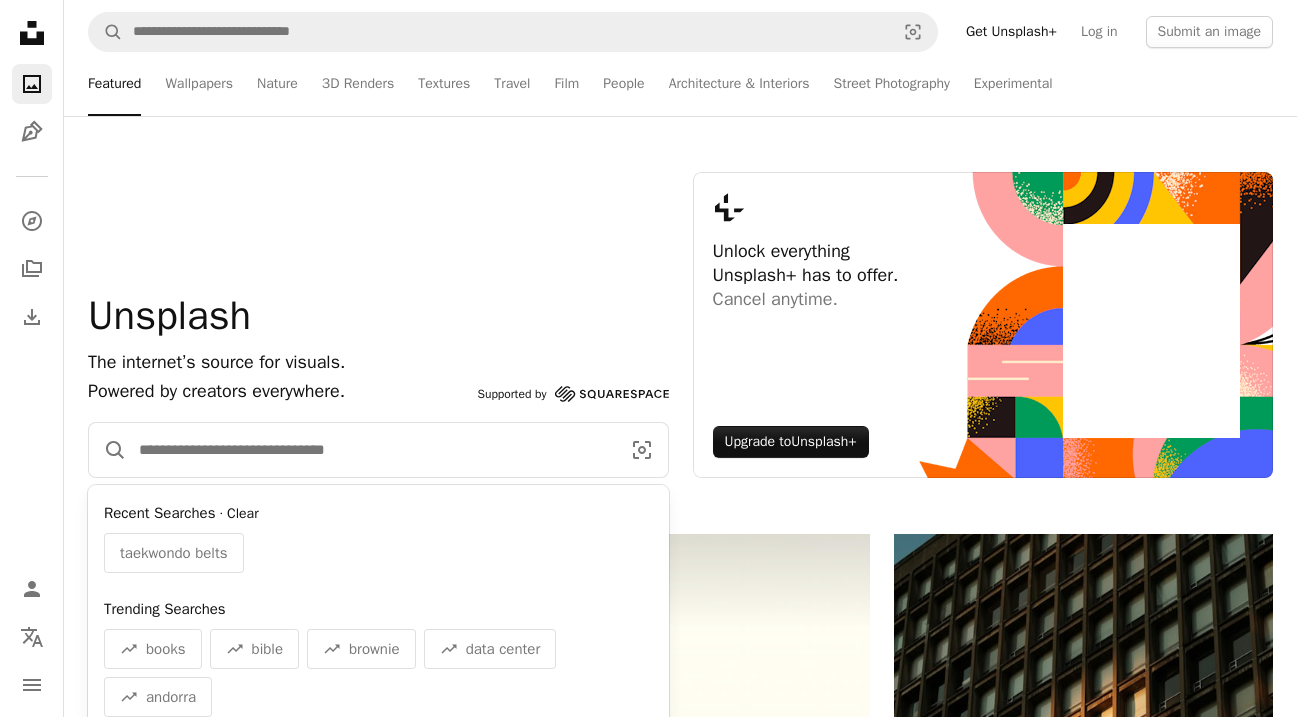 click on "Clear" at bounding box center [243, 514] 